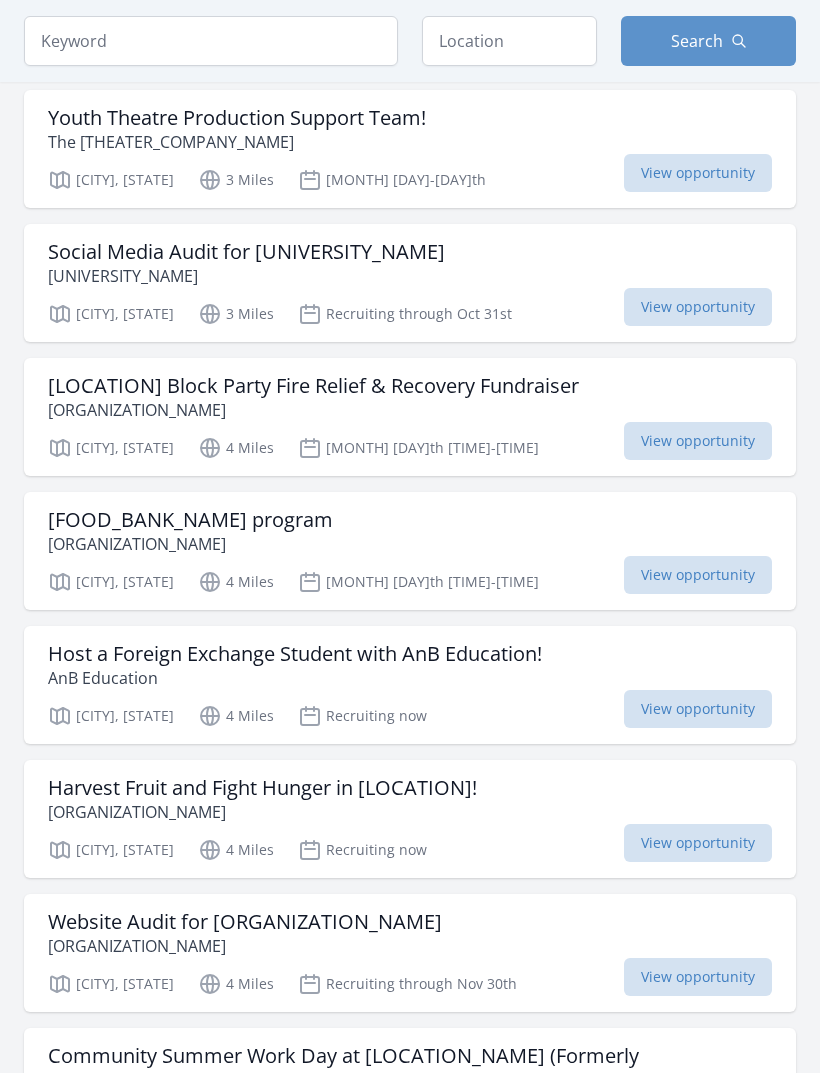 scroll, scrollTop: 1551, scrollLeft: 0, axis: vertical 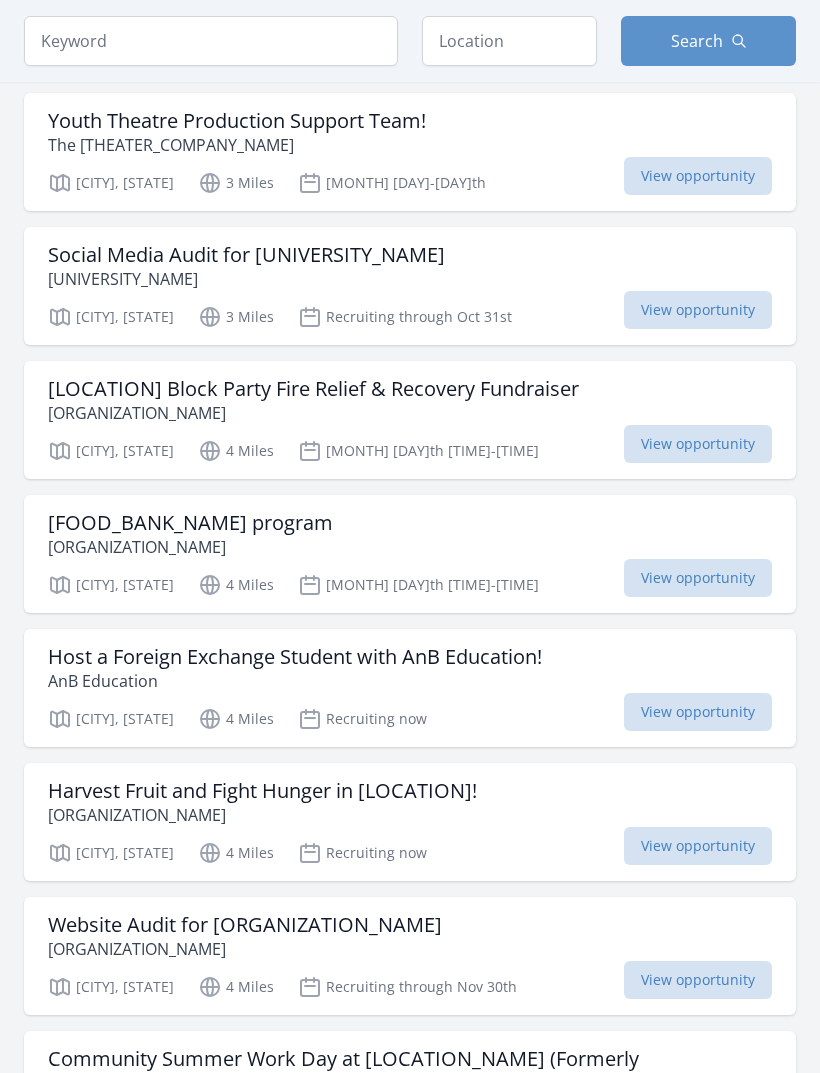 click on "University of Southern California" at bounding box center (246, 279) 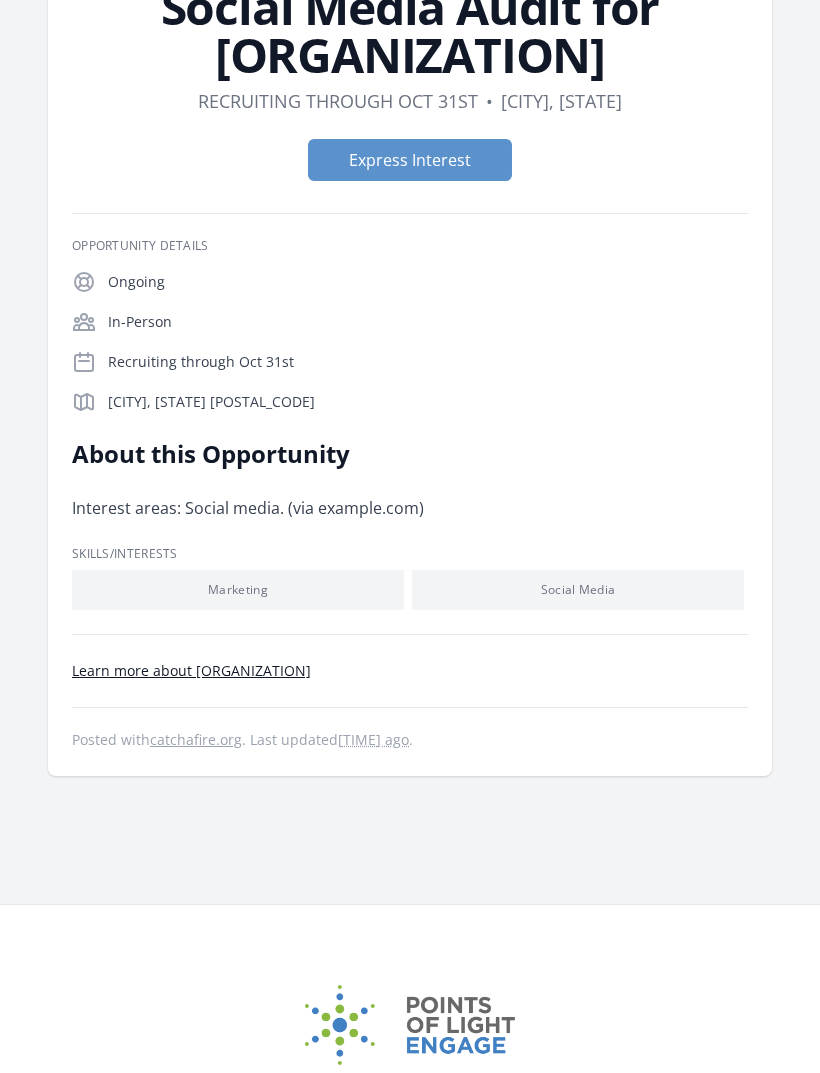 scroll, scrollTop: 0, scrollLeft: 0, axis: both 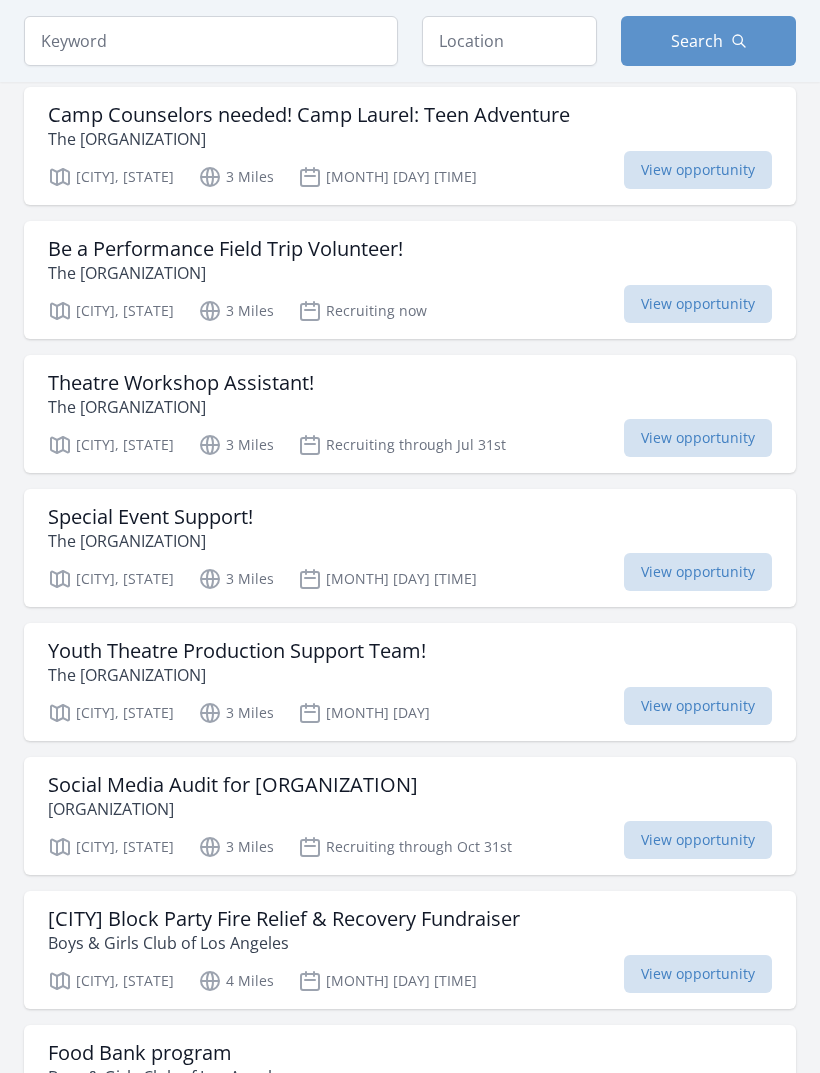 click on "Theatre Workshop Assistant!" at bounding box center [181, 383] 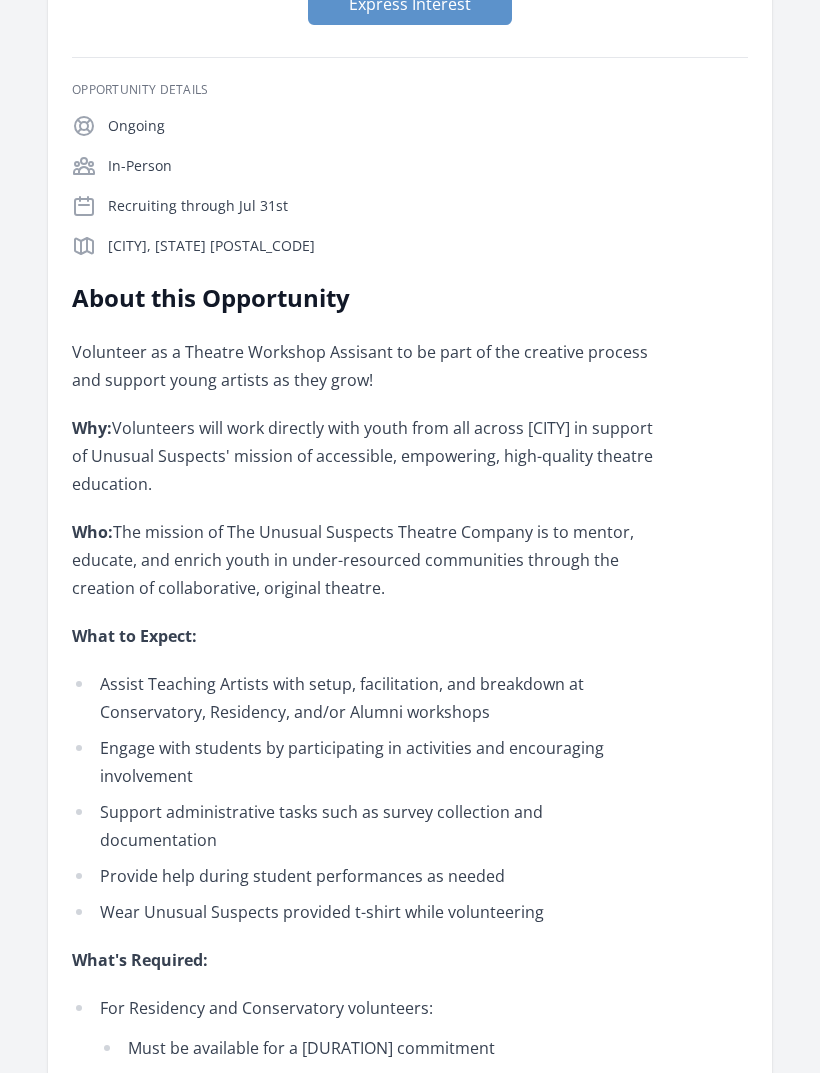 scroll, scrollTop: 0, scrollLeft: 0, axis: both 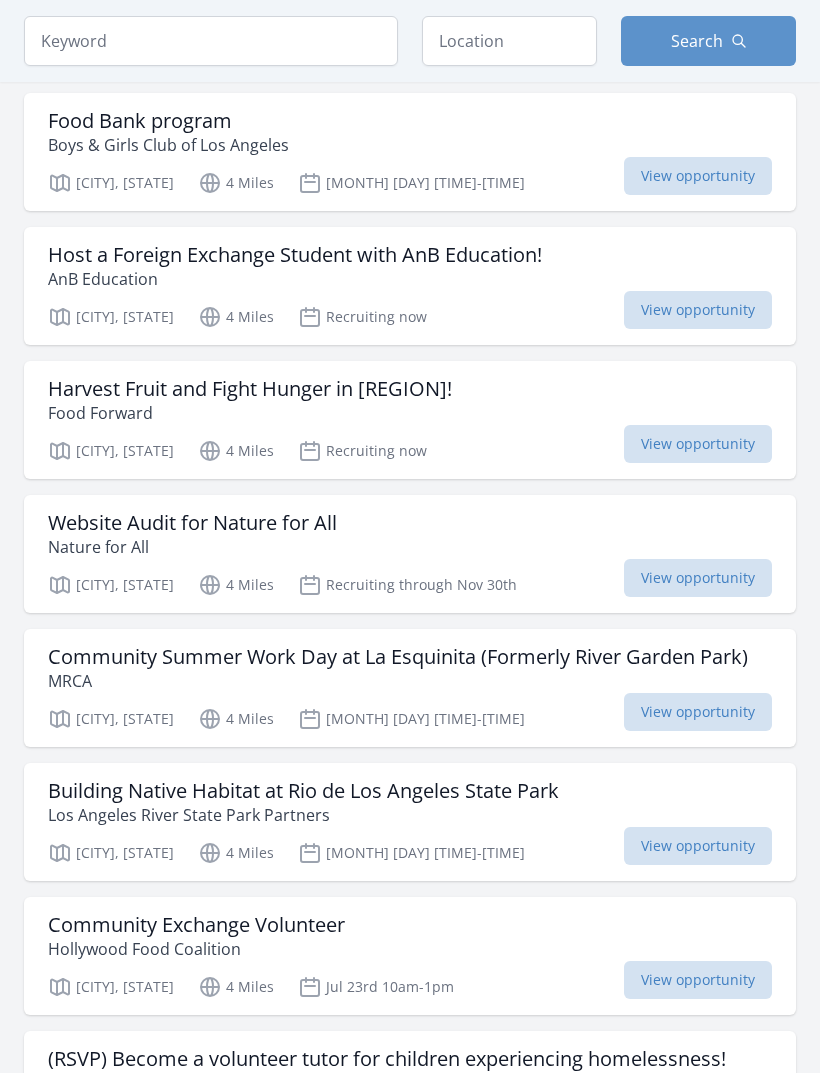 click on "Food Forward" at bounding box center [250, 414] 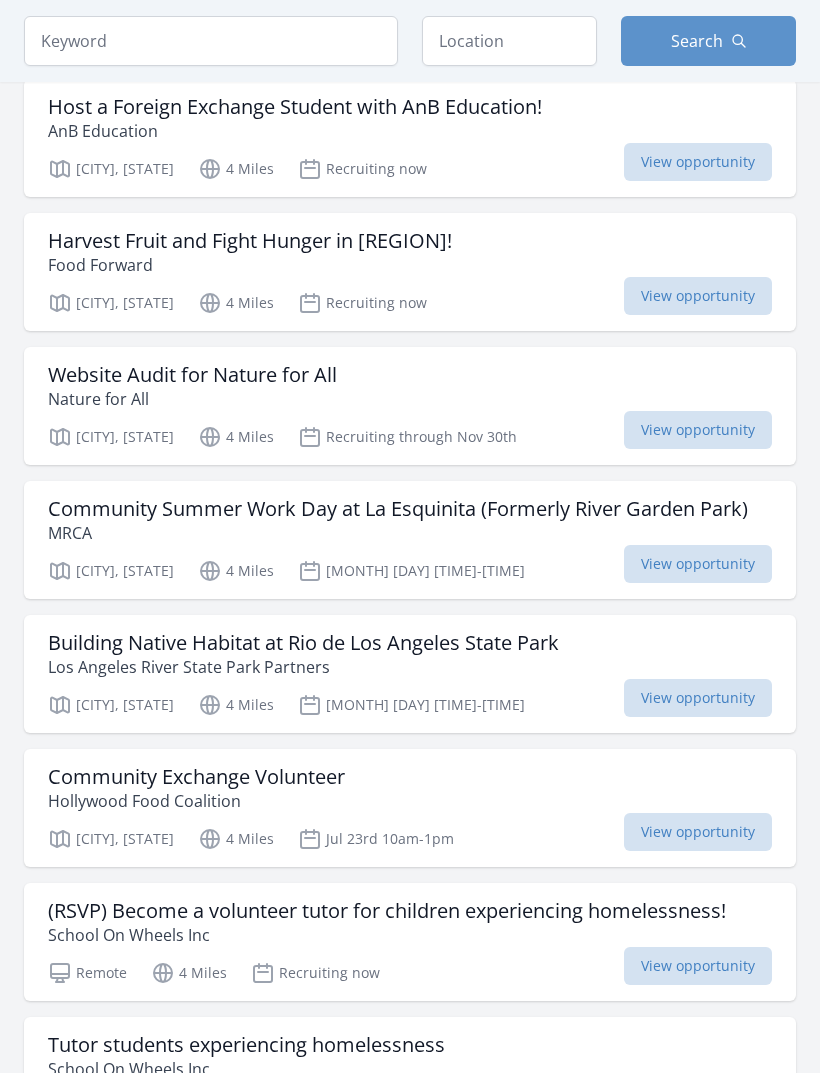 scroll, scrollTop: 2097, scrollLeft: 0, axis: vertical 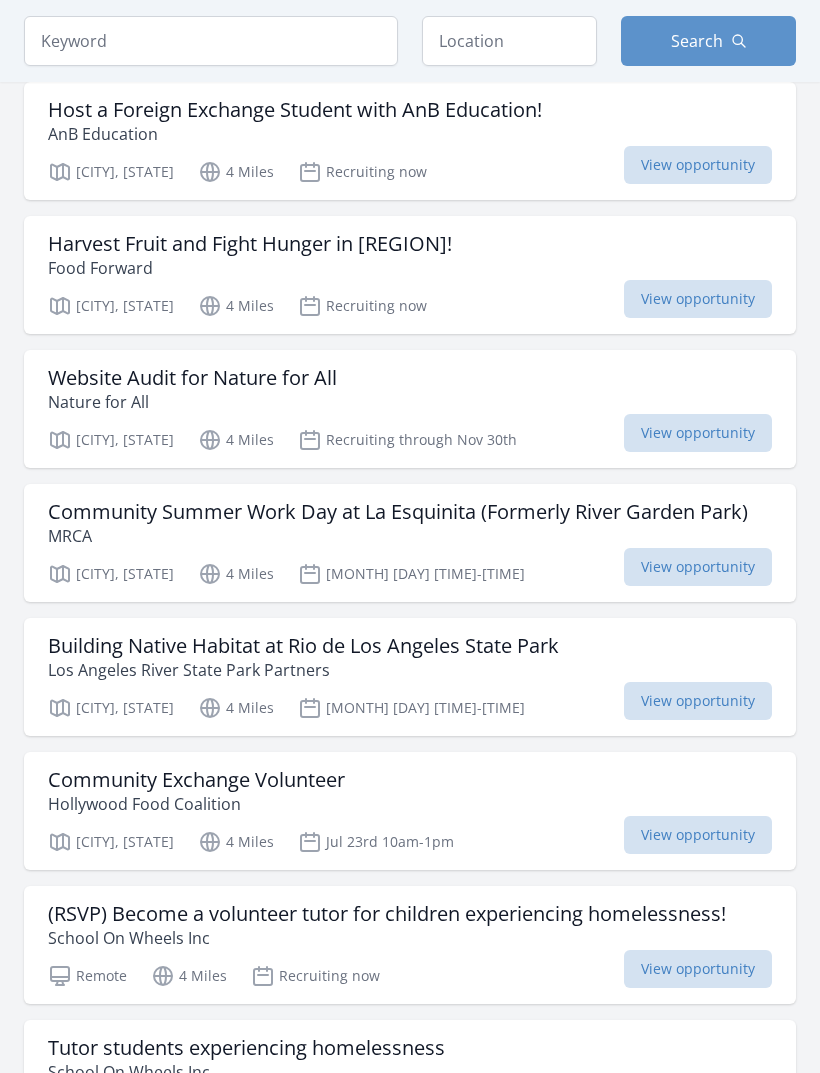 click on "Nature for All" at bounding box center [192, 403] 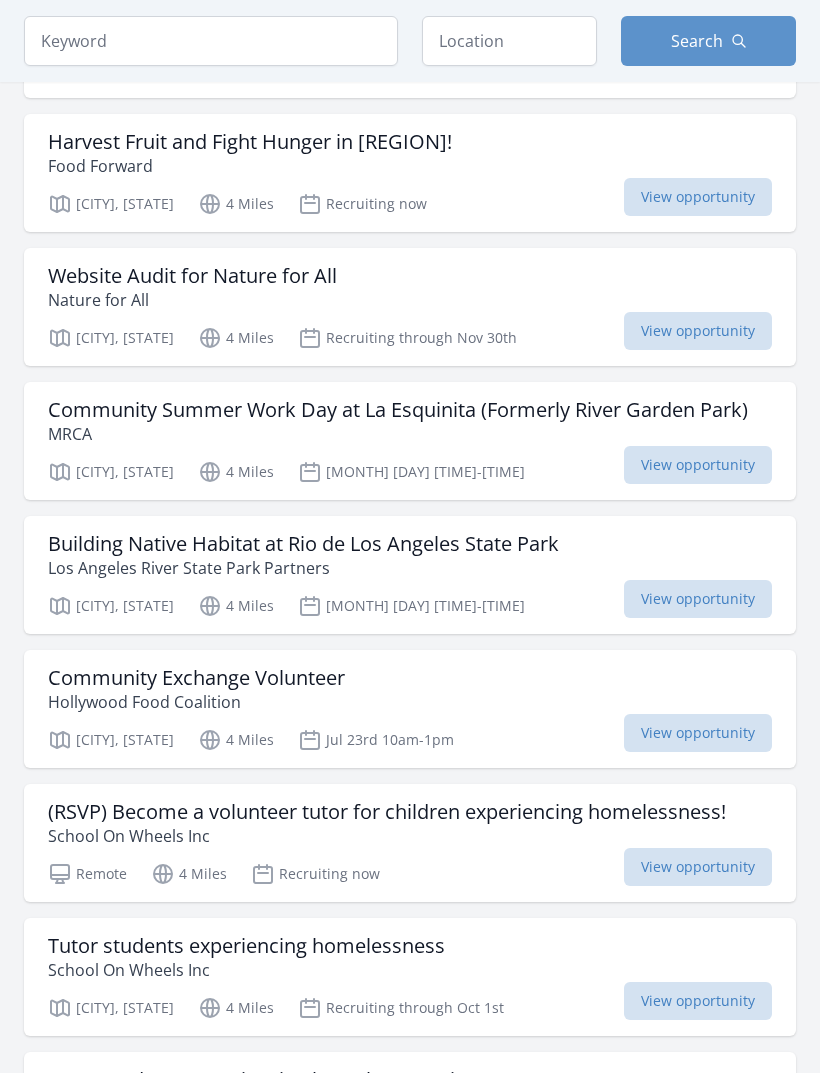 scroll, scrollTop: 2204, scrollLeft: 0, axis: vertical 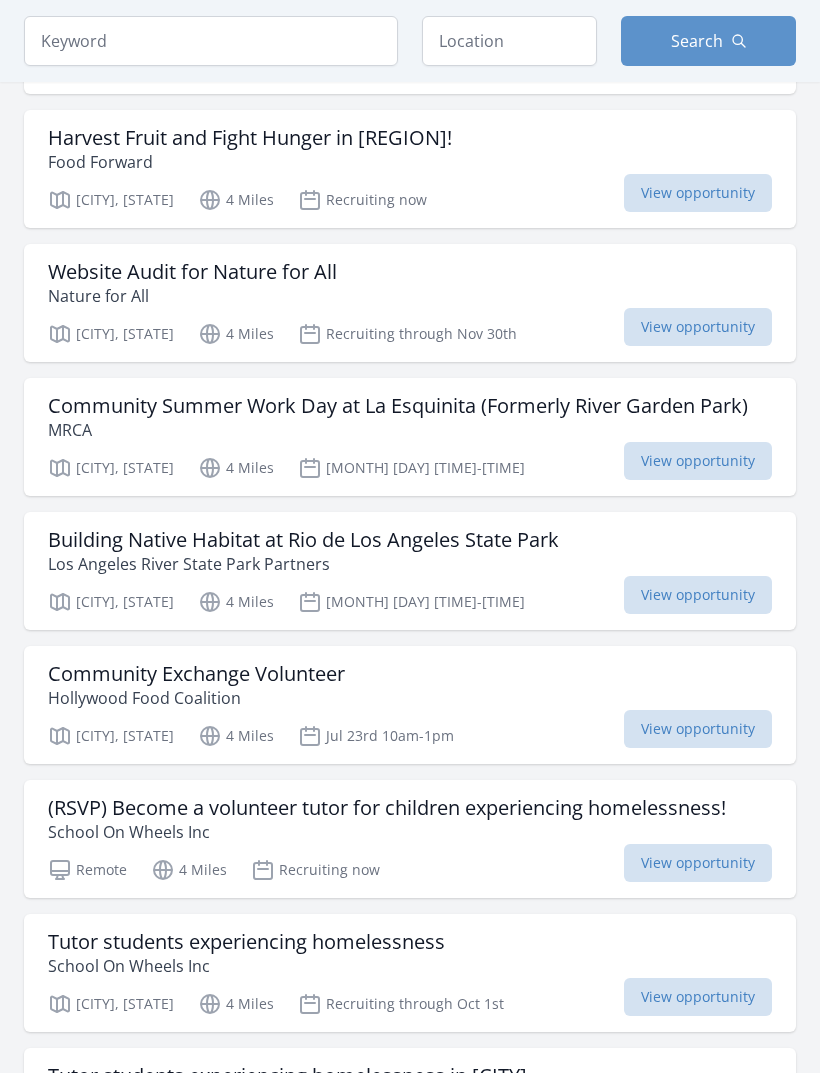 click on "View opportunity" at bounding box center (698, 327) 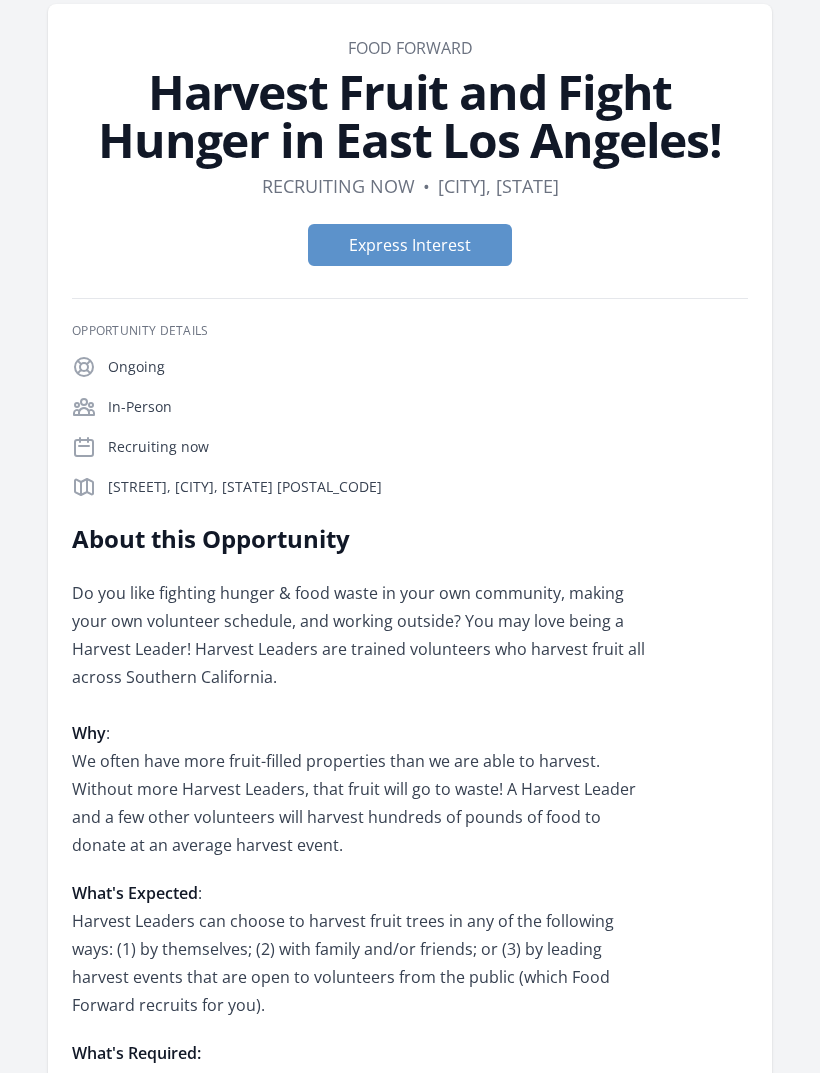 scroll, scrollTop: 0, scrollLeft: 0, axis: both 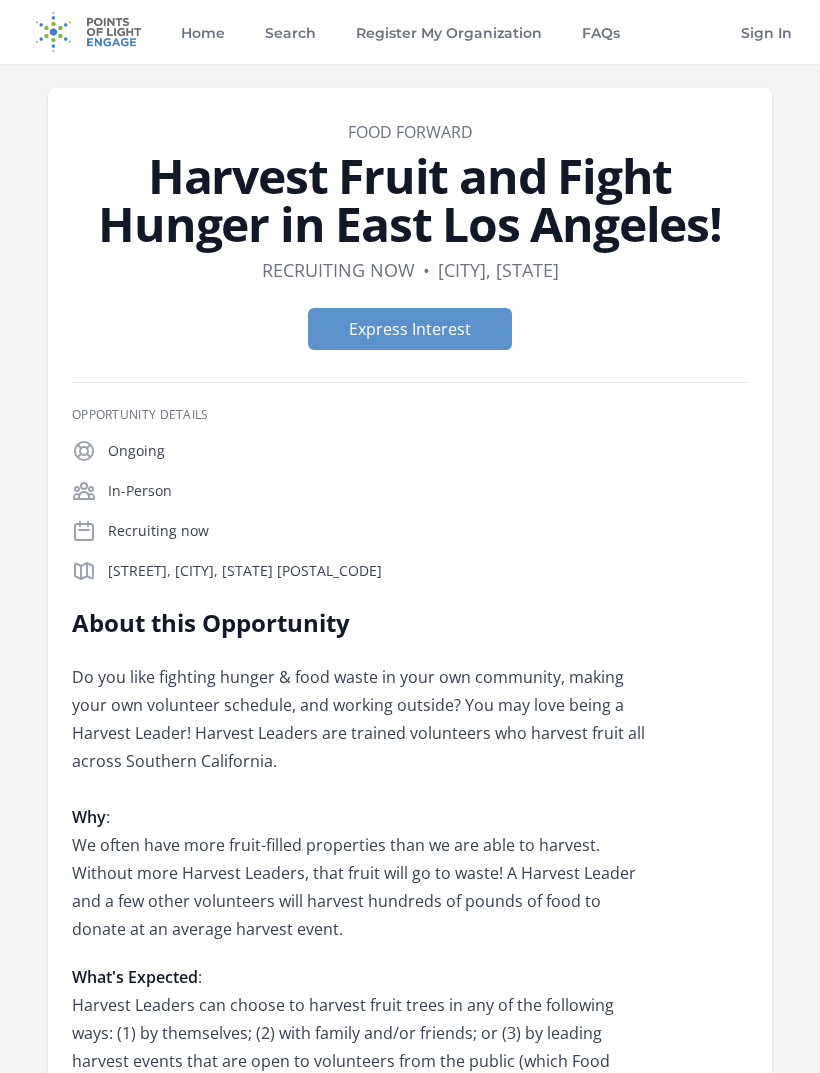 click on "Express Interest" at bounding box center [410, 329] 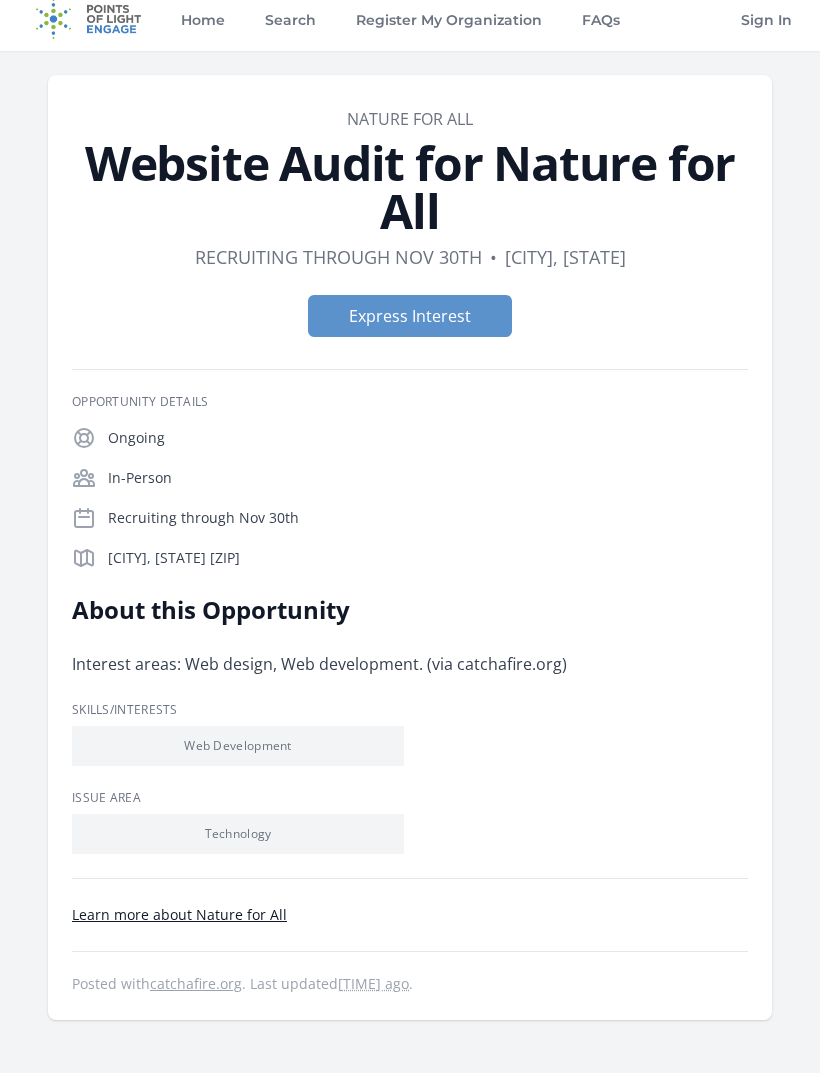 scroll, scrollTop: 0, scrollLeft: 0, axis: both 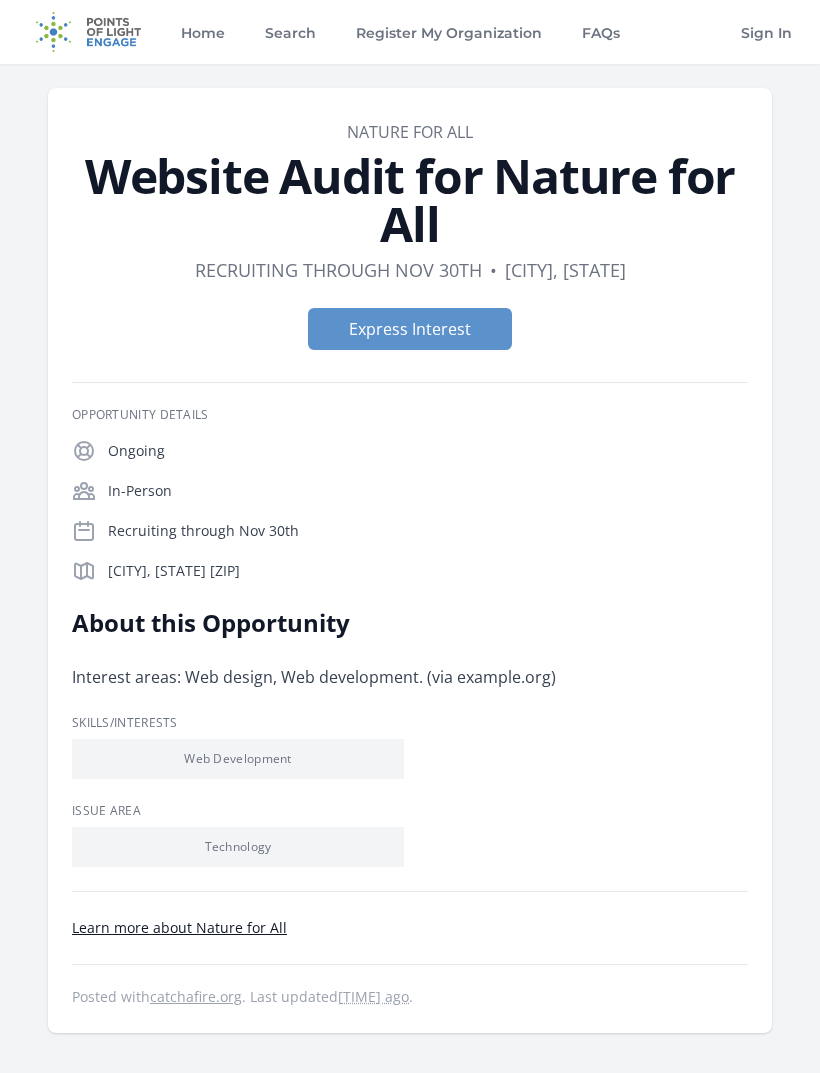 click on "Express Interest" at bounding box center [410, 329] 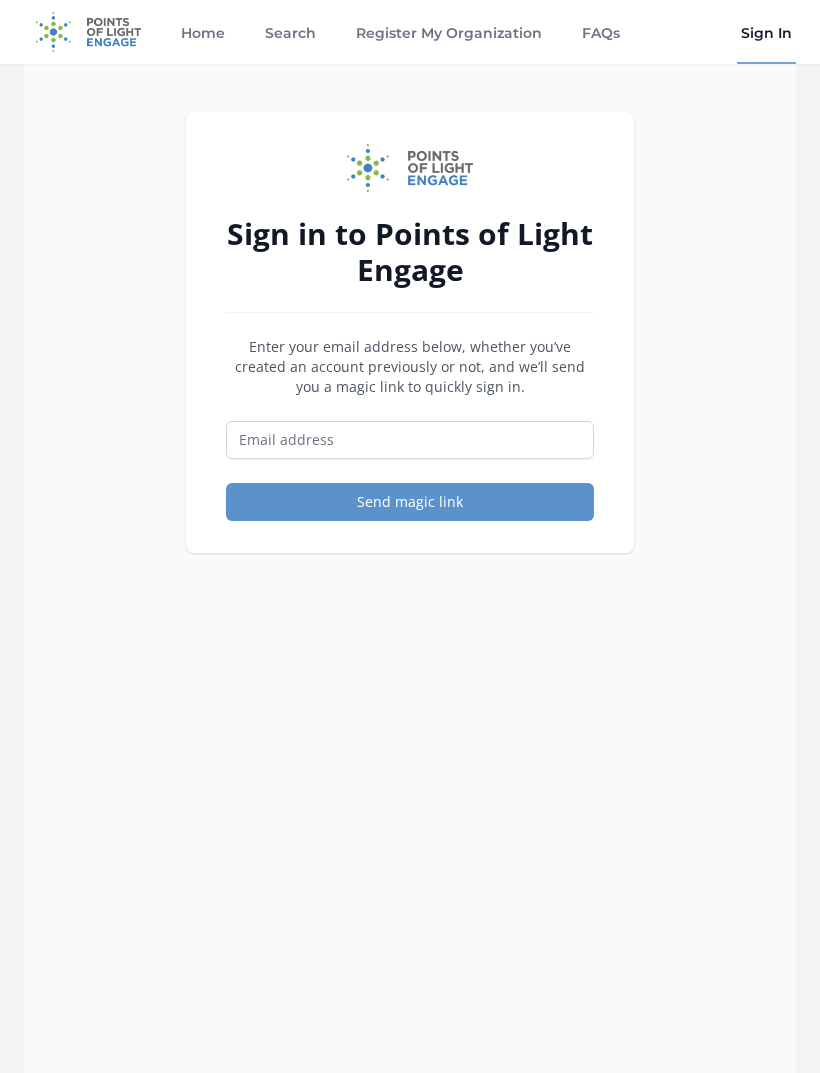 scroll, scrollTop: 0, scrollLeft: 0, axis: both 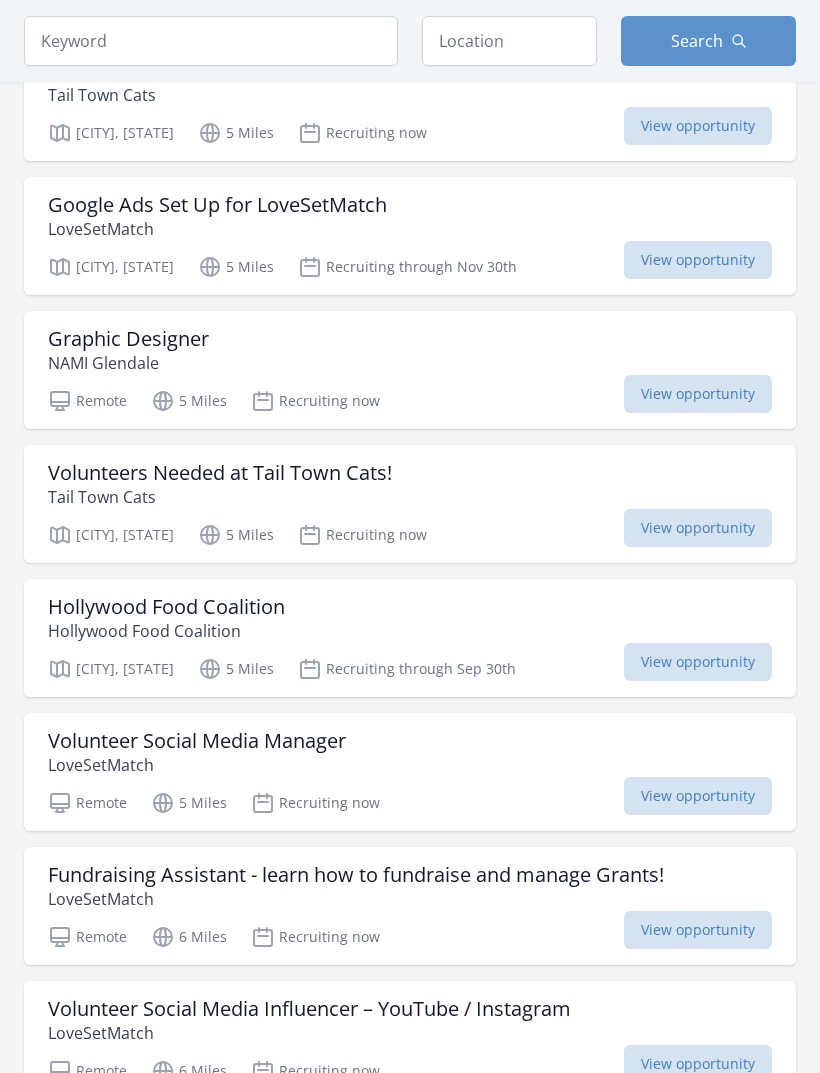 click on "NAMI Glendale" at bounding box center (128, 363) 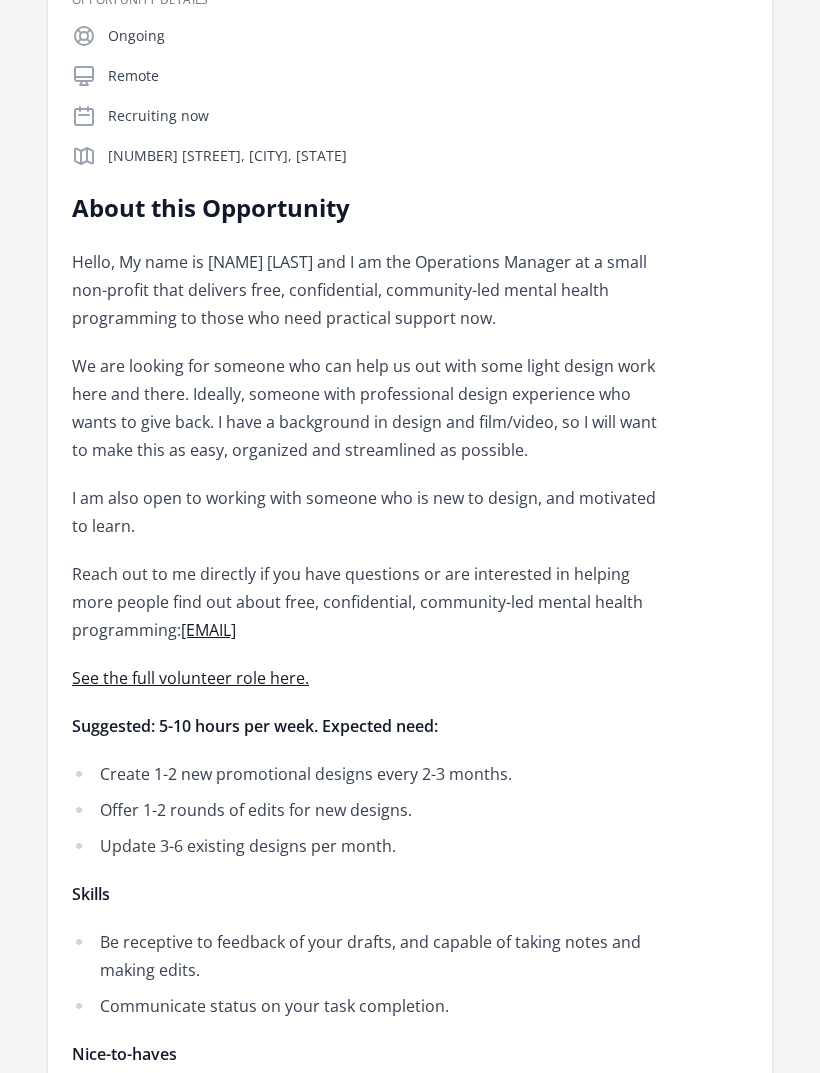 scroll, scrollTop: 0, scrollLeft: 0, axis: both 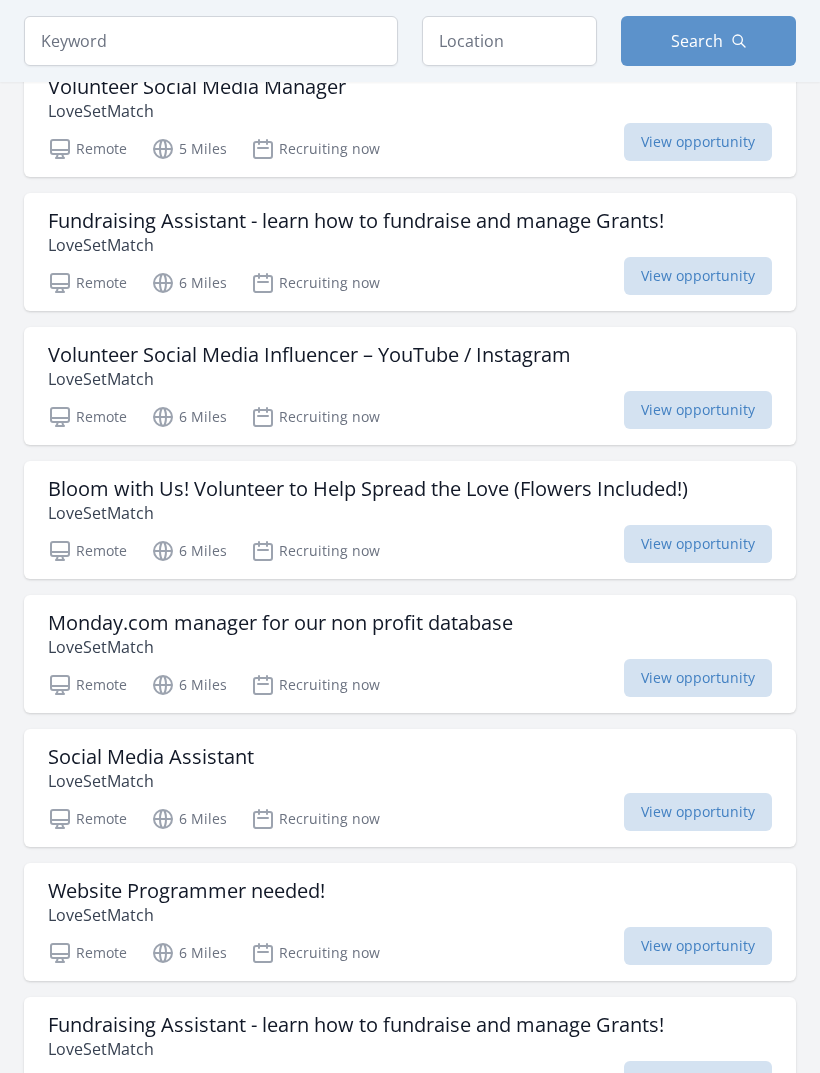 click on "Fundraising Assistant - learn how to fundraise and manage Grants!" at bounding box center [356, 221] 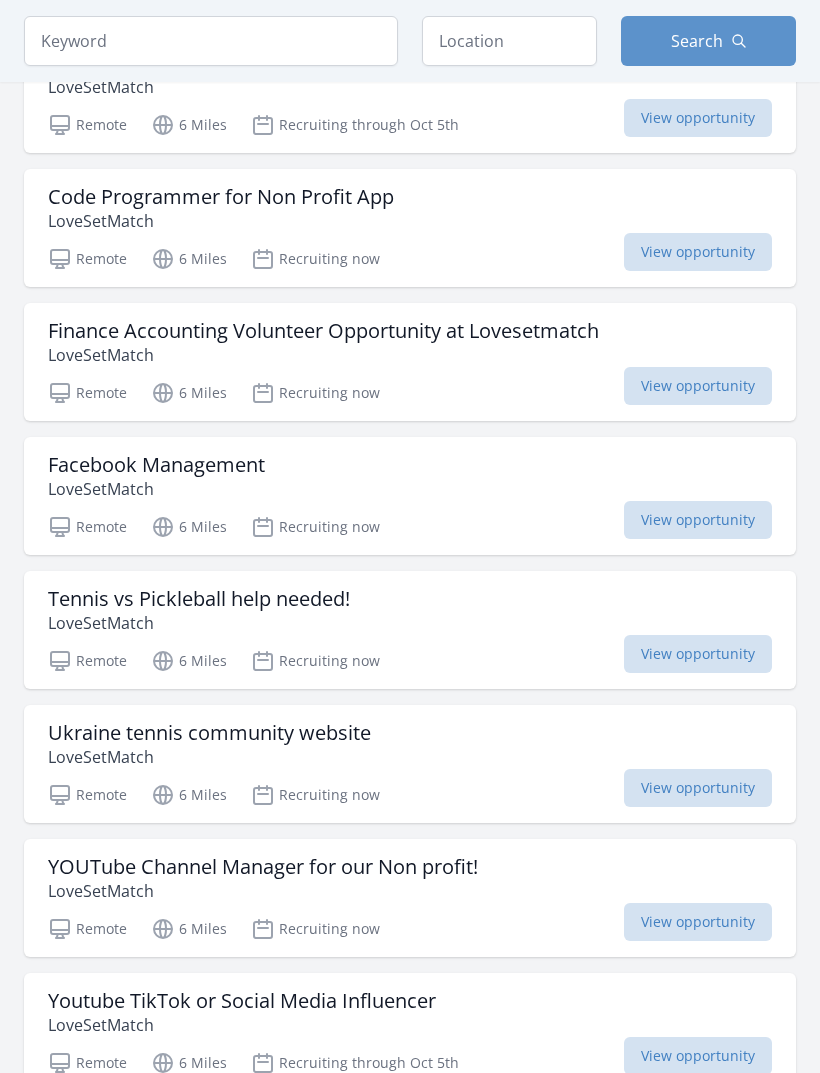 scroll, scrollTop: 6570, scrollLeft: 0, axis: vertical 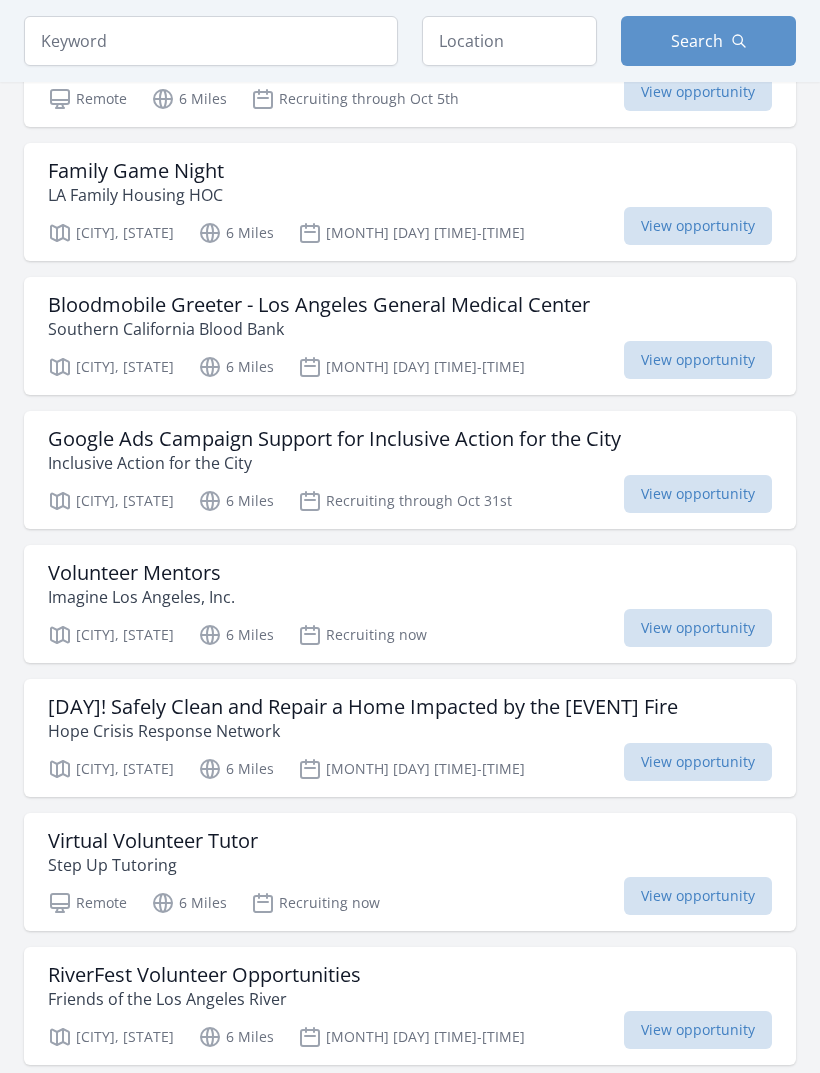 click on "Family Game Night" at bounding box center (136, 172) 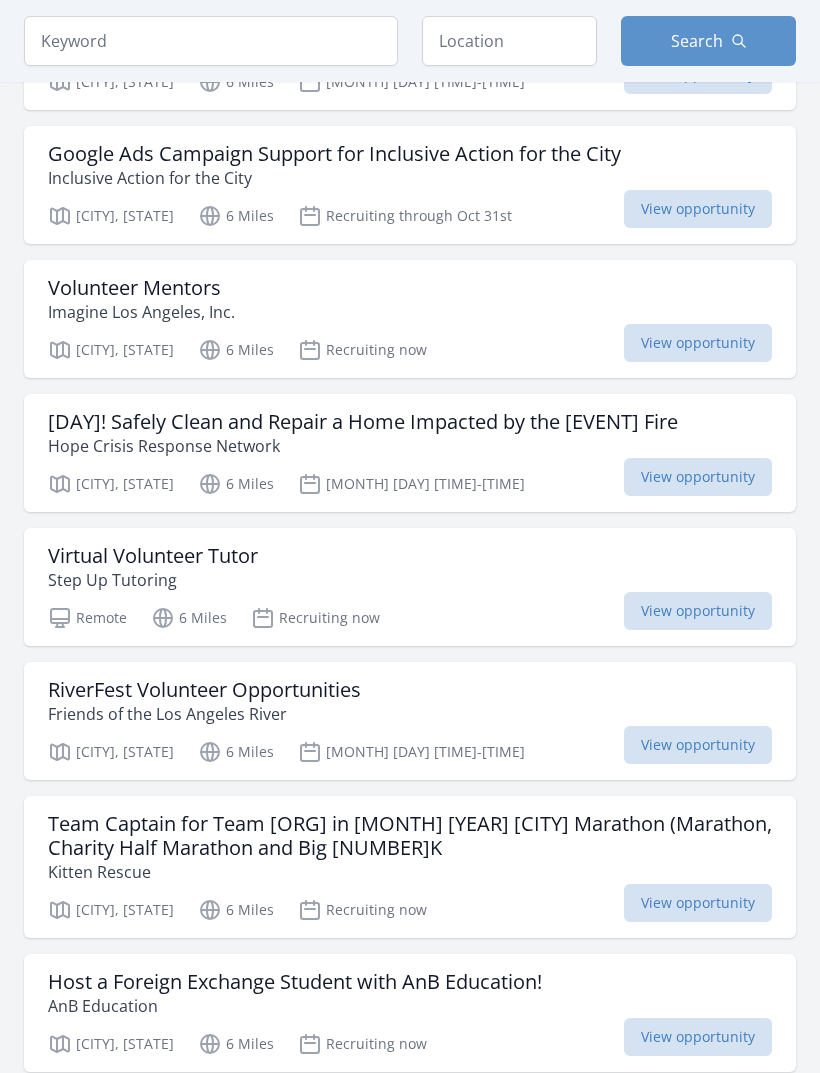 scroll, scrollTop: 7826, scrollLeft: 0, axis: vertical 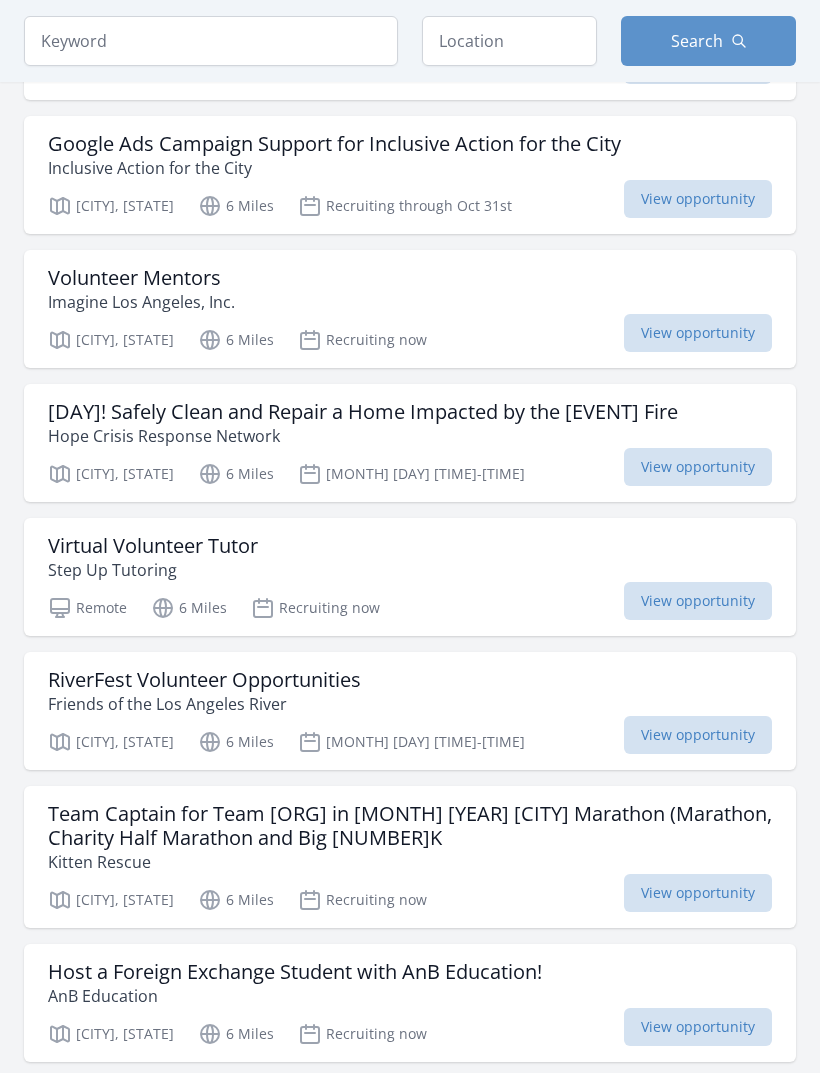 click on "Imagine Los Angeles, Inc." at bounding box center (141, 302) 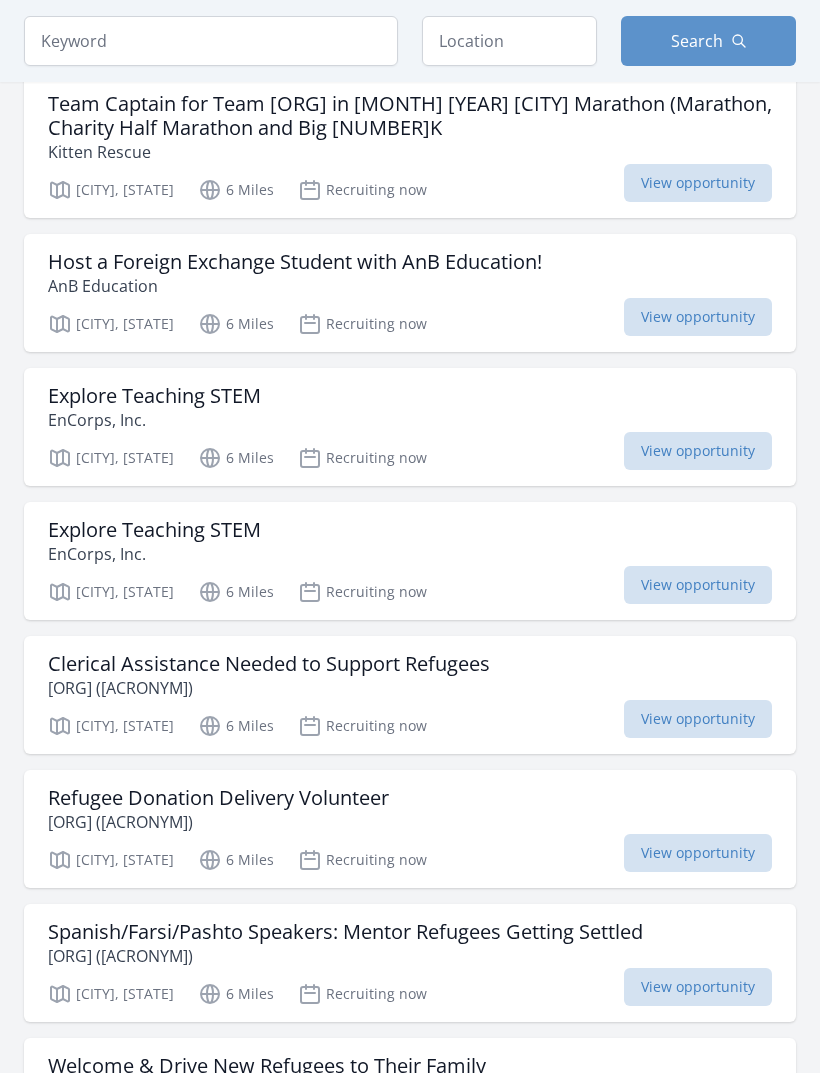 scroll, scrollTop: 8530, scrollLeft: 0, axis: vertical 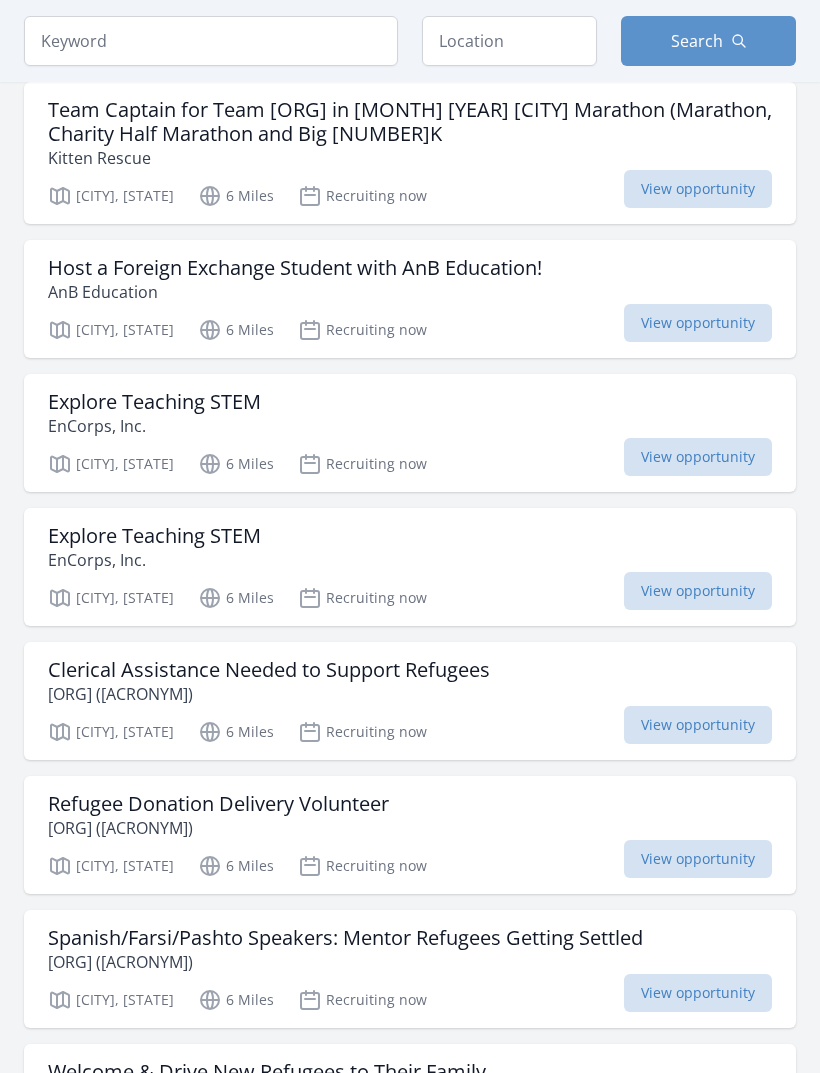 click on "EnCorps, Inc." at bounding box center [154, 426] 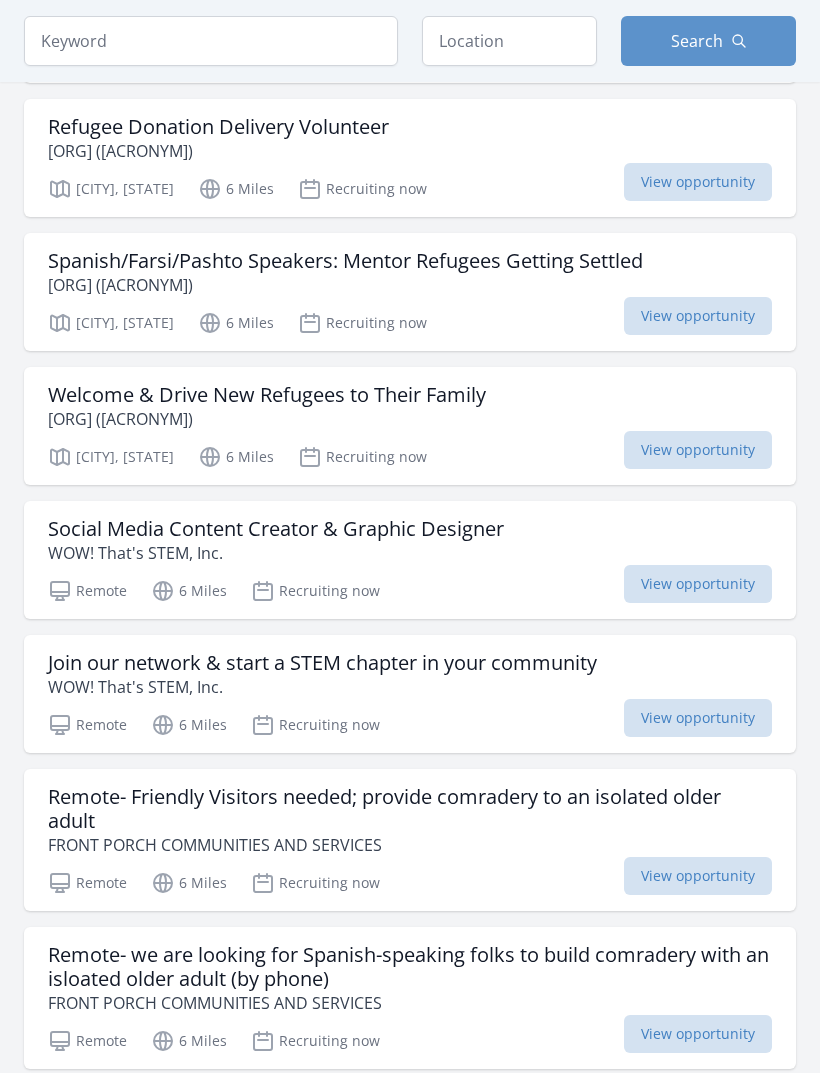 scroll, scrollTop: 9207, scrollLeft: 0, axis: vertical 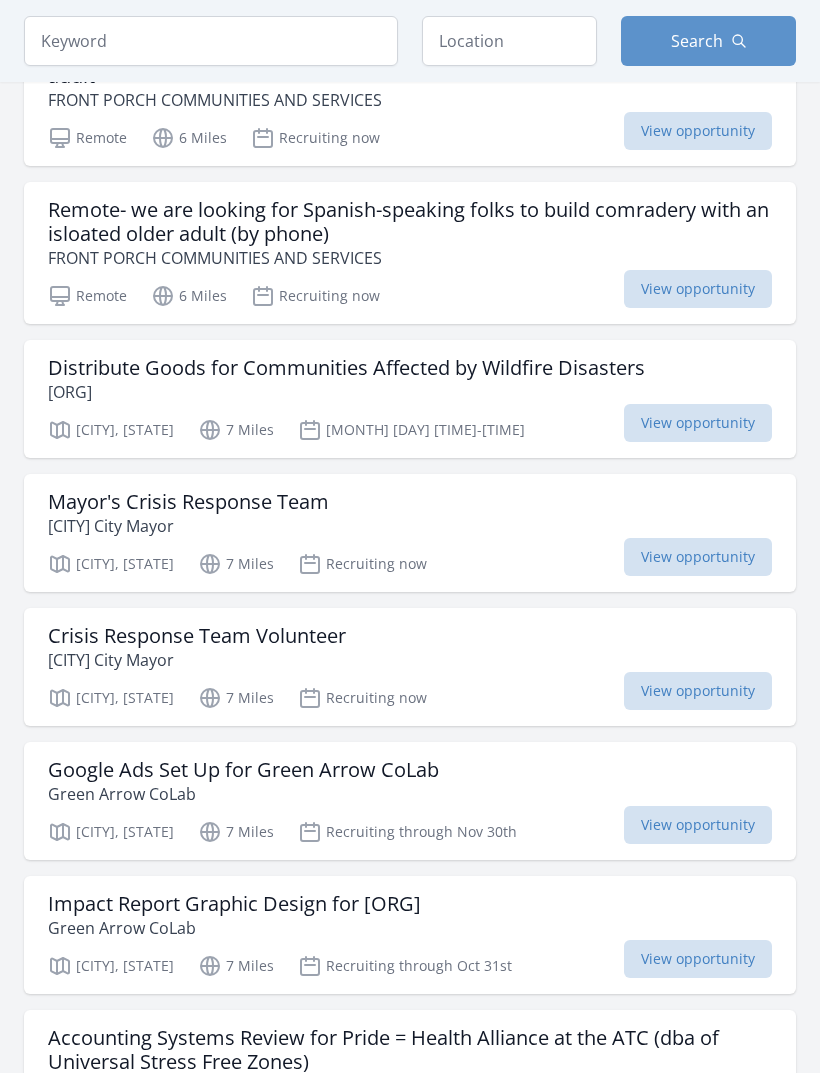 click on "Remote- we are looking for Spanish-speaking folks to build comradery with an isloated older adult (by phone)" at bounding box center [410, 223] 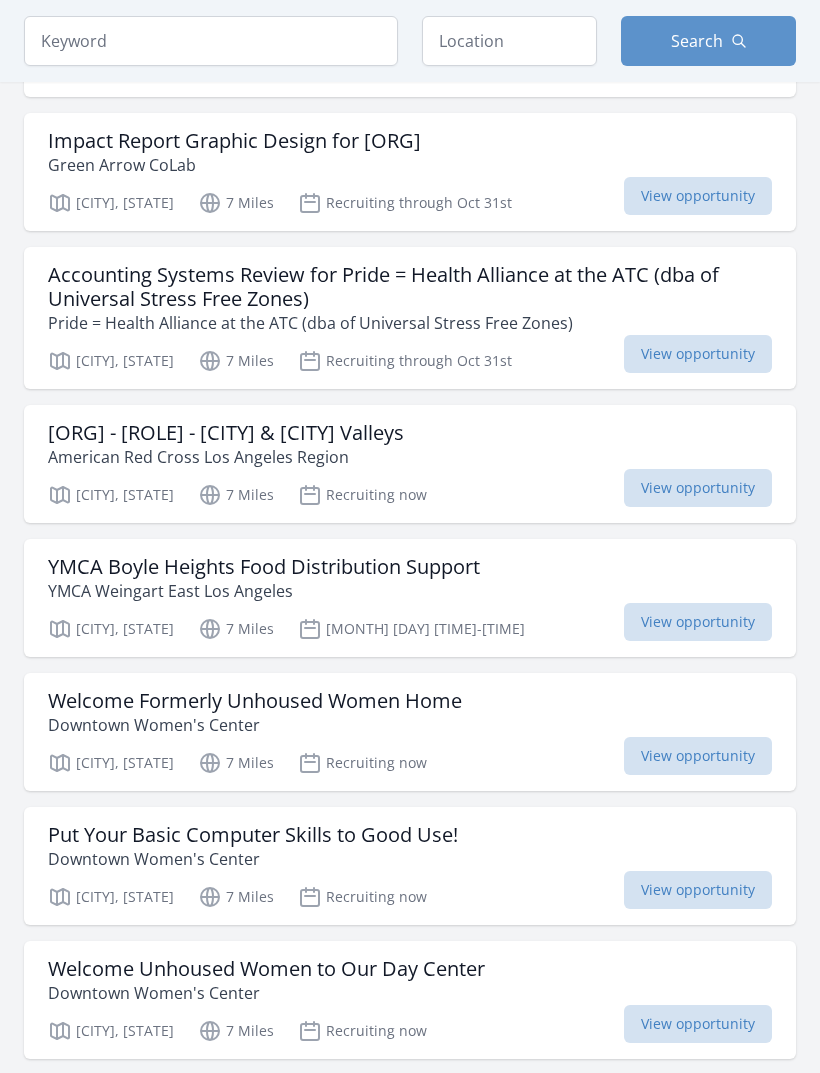 scroll, scrollTop: 10734, scrollLeft: 0, axis: vertical 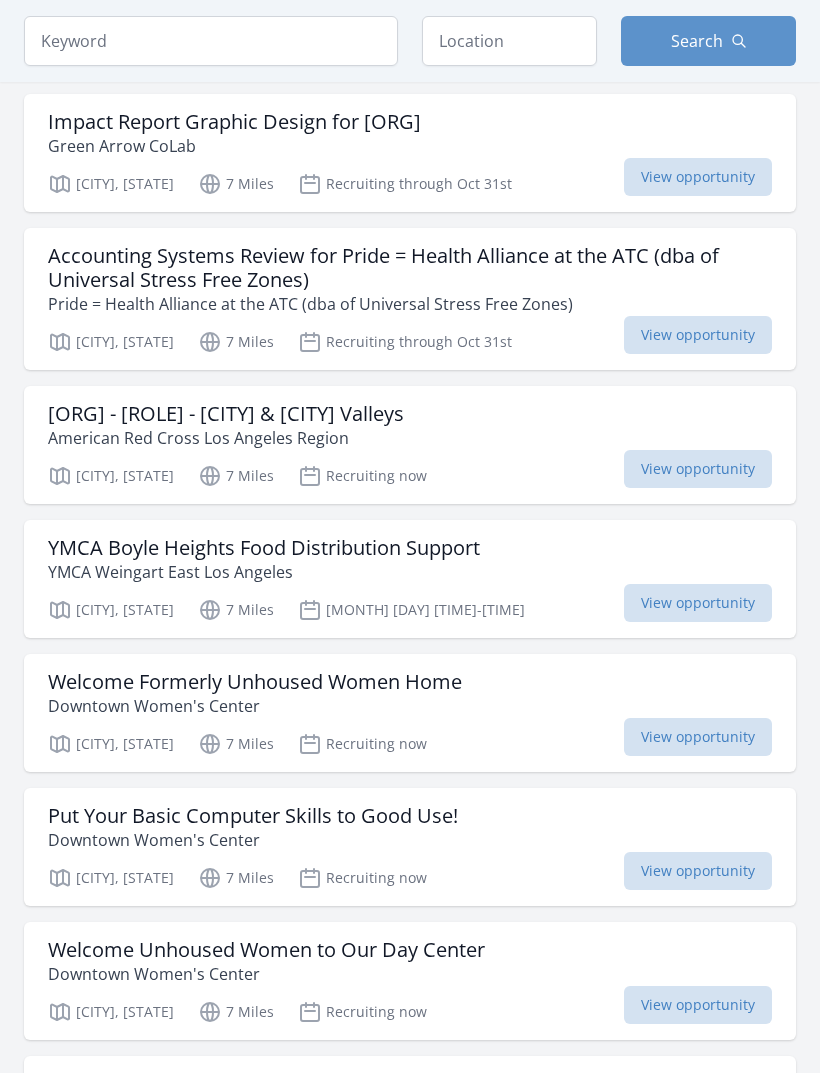 click on "American Red Cross - Disaster Duty Officer - San Gabriel & Pomona Valleys" at bounding box center (226, 414) 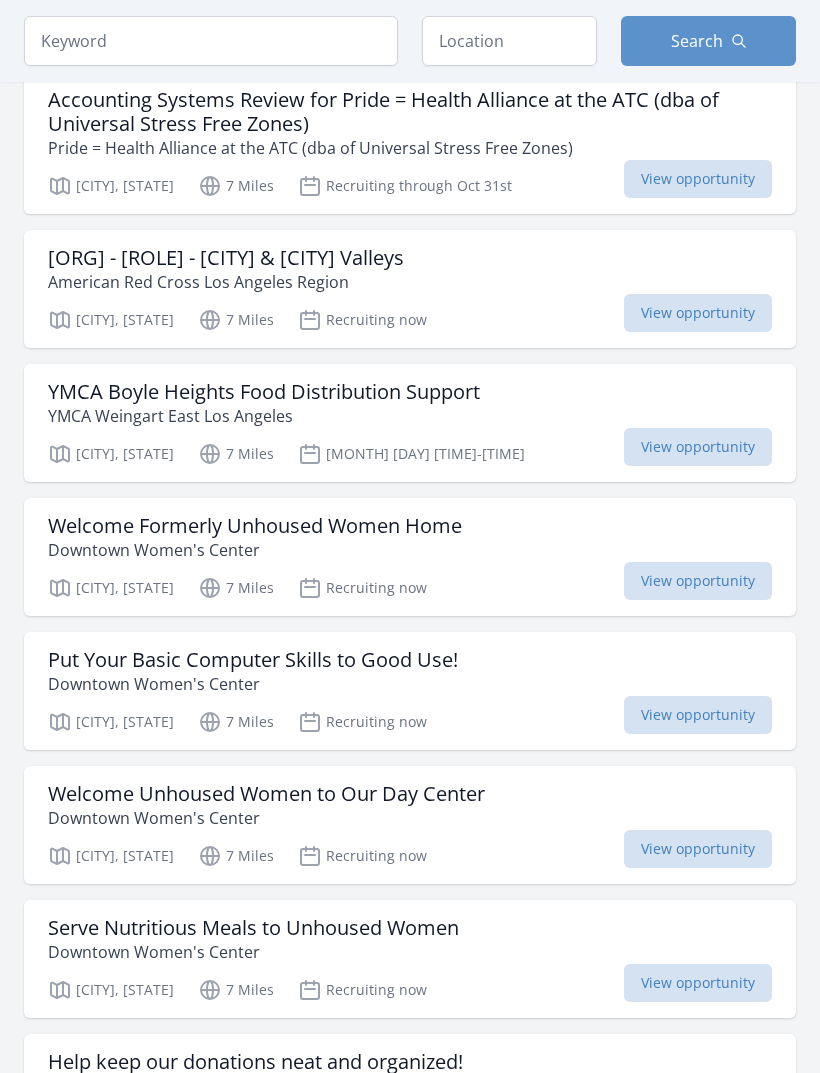 scroll, scrollTop: 10893, scrollLeft: 0, axis: vertical 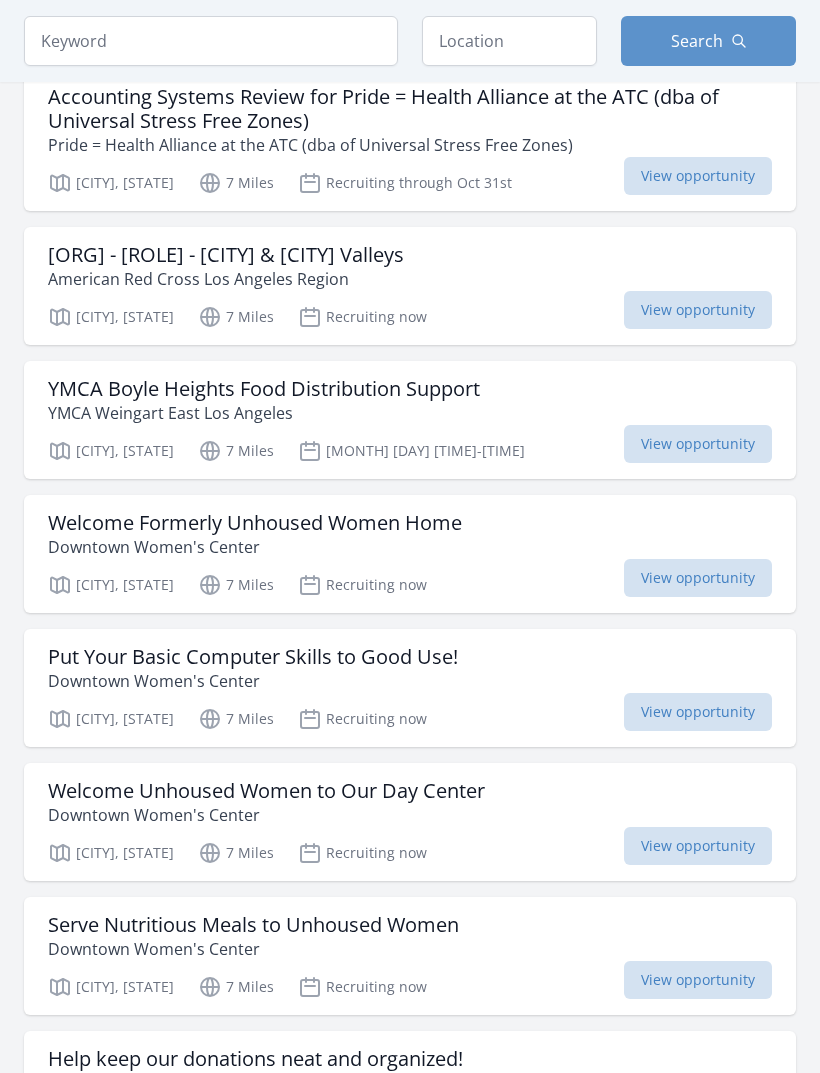 click on "Put Your Basic Computer Skills to Good Use!
Downtown Women's Center
Los Angeles, CA
7 Miles
Recruiting now
View opportunity" at bounding box center [410, 688] 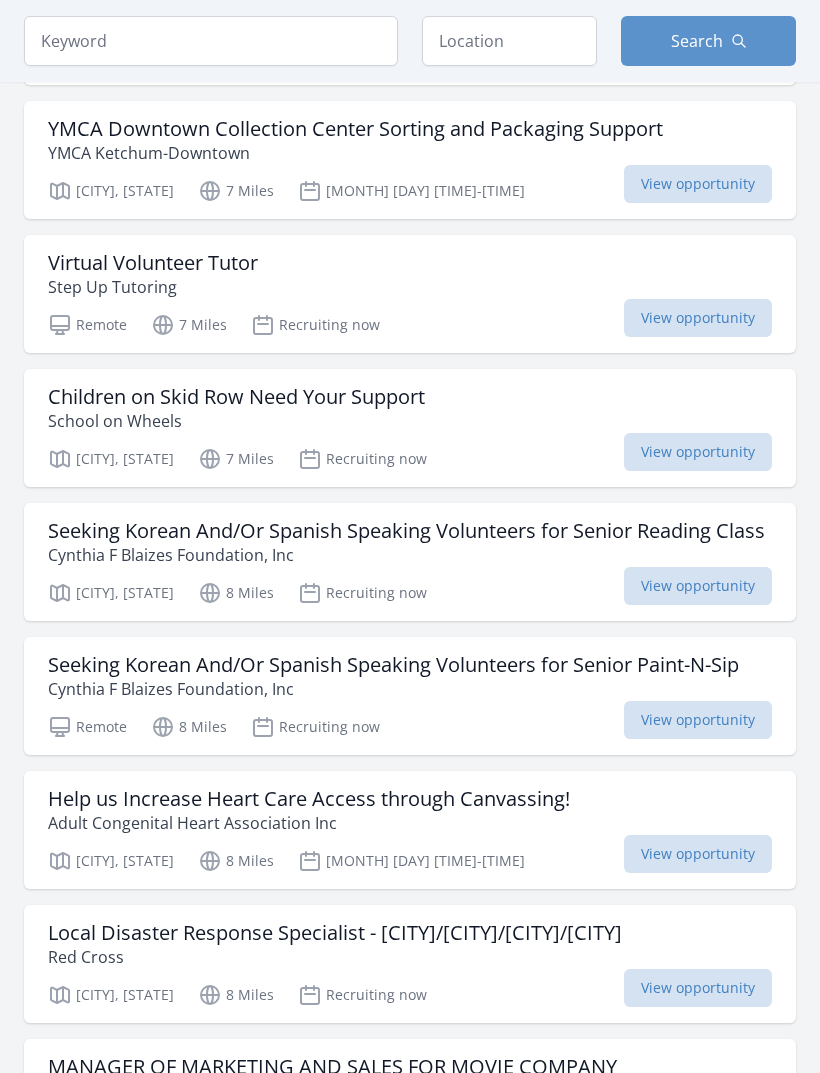 scroll, scrollTop: 12629, scrollLeft: 0, axis: vertical 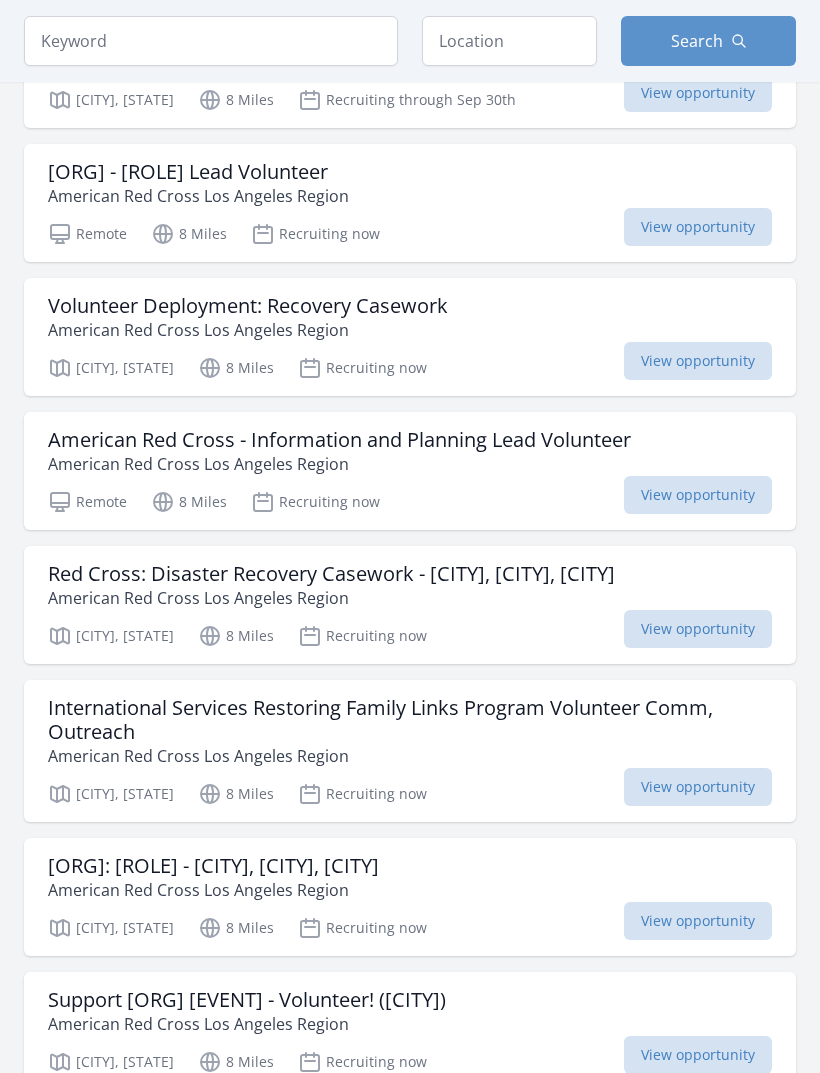 click on "Volunteer Deployment: Recovery Casework" at bounding box center (248, 306) 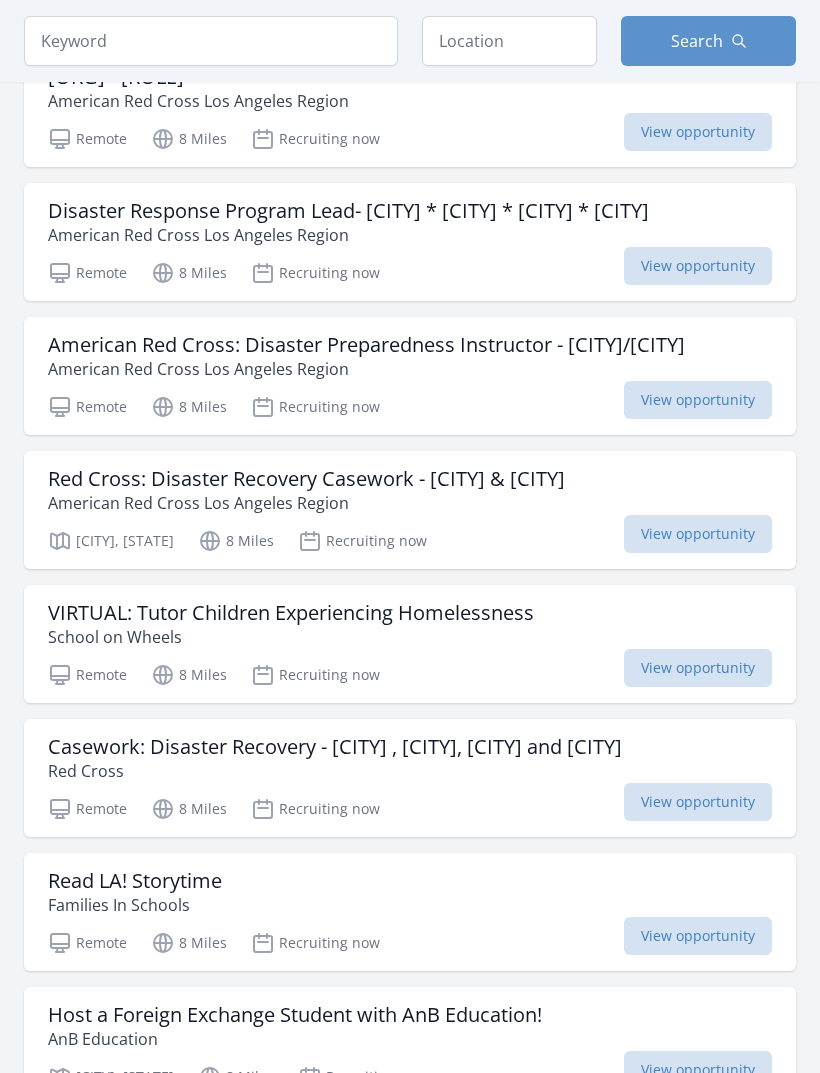 scroll, scrollTop: 15395, scrollLeft: 0, axis: vertical 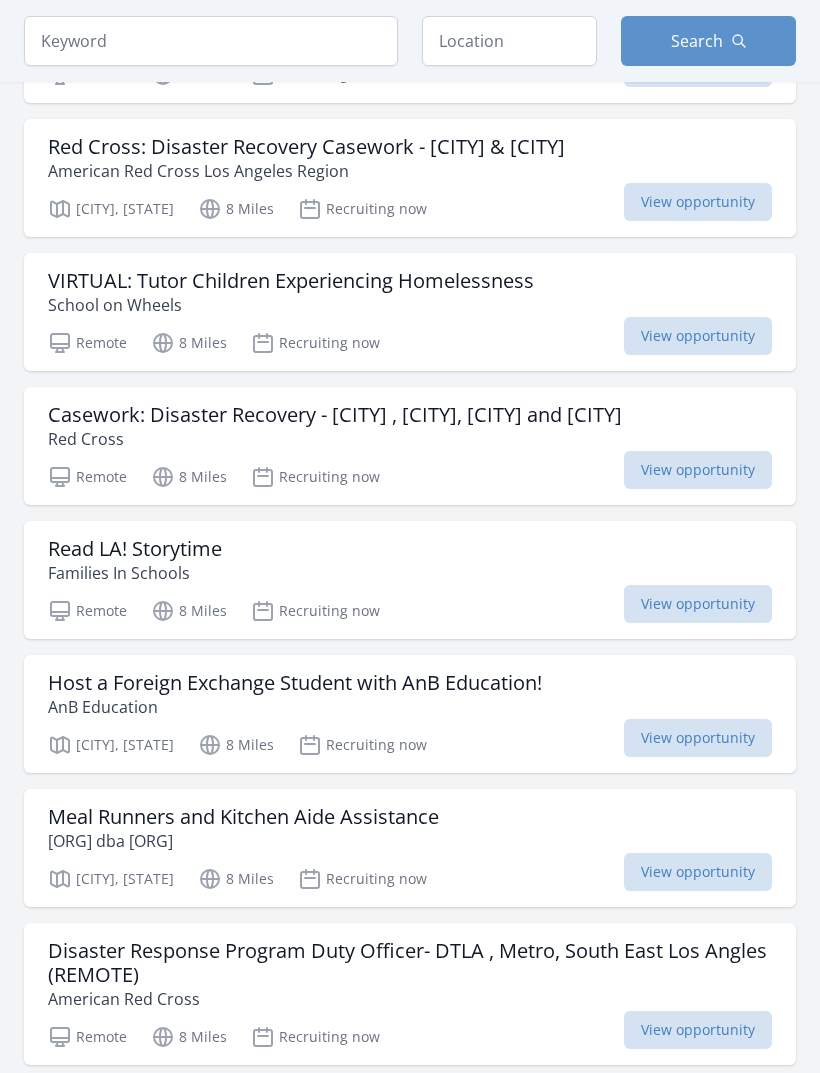 click on "Casework: Disaster Recovery - DTLA , Koreatown, South LA and West LA" at bounding box center [335, 416] 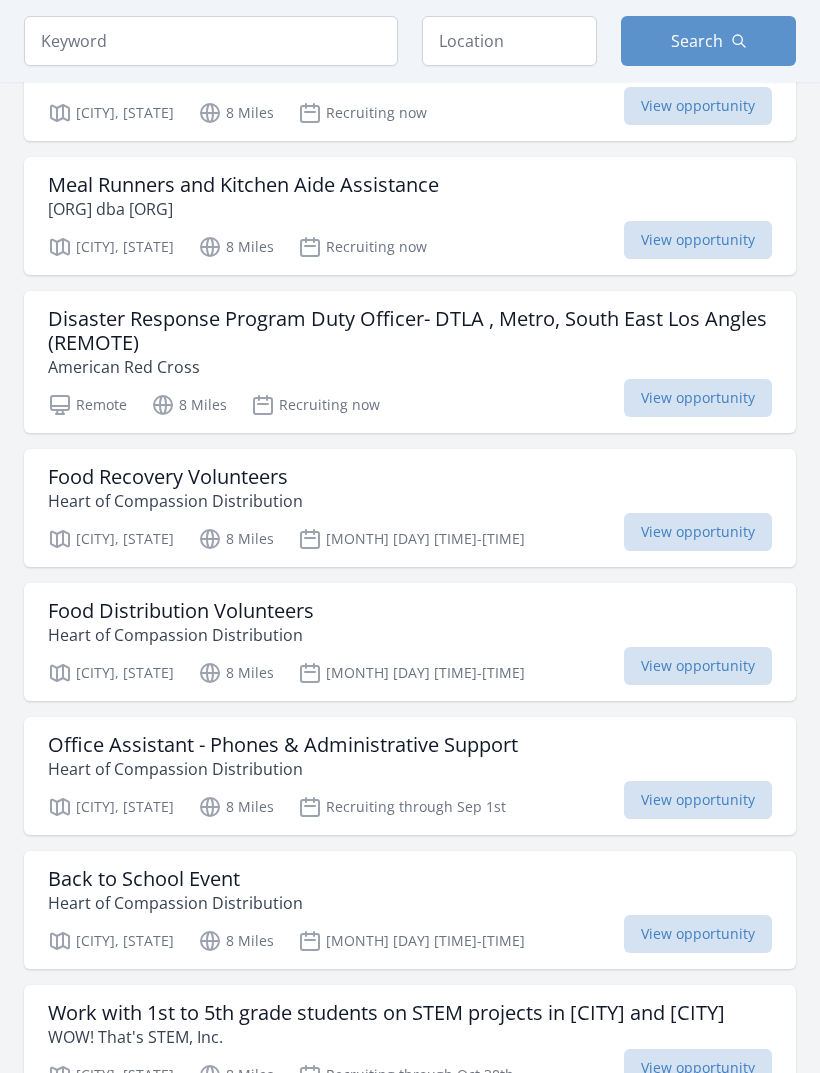 scroll, scrollTop: 16347, scrollLeft: 0, axis: vertical 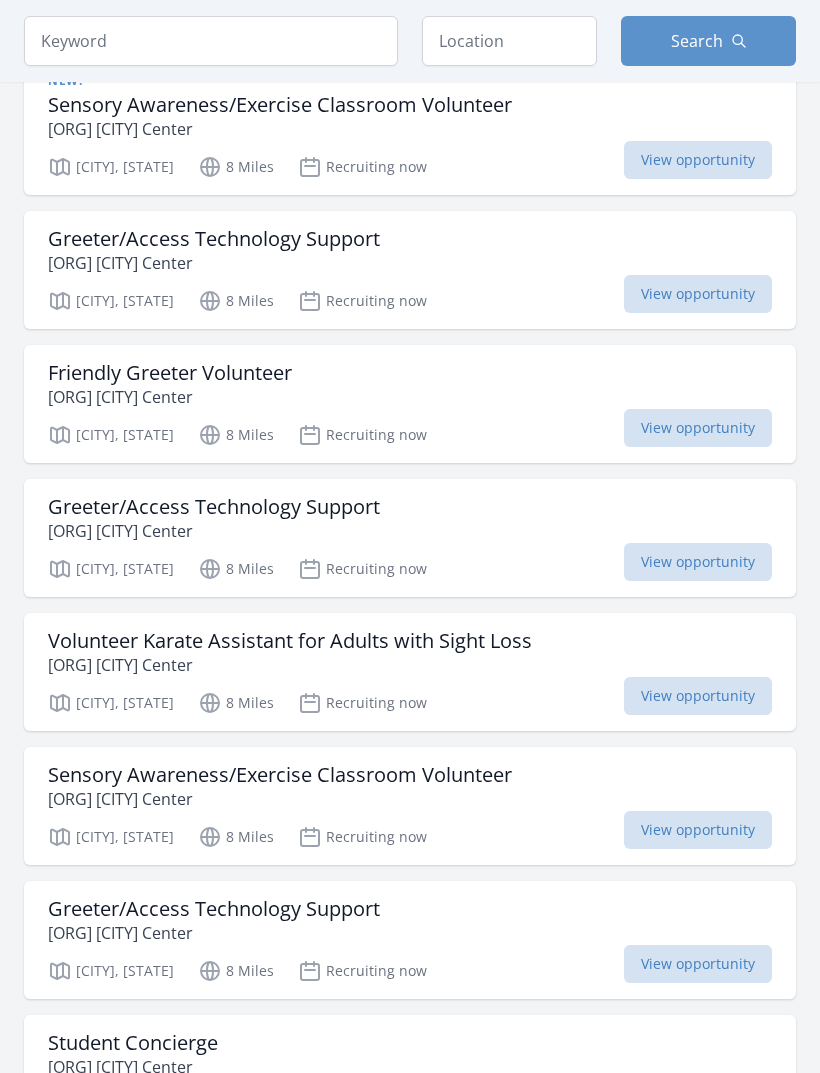 click on "Friendly Greeter Volunteer" at bounding box center [170, 373] 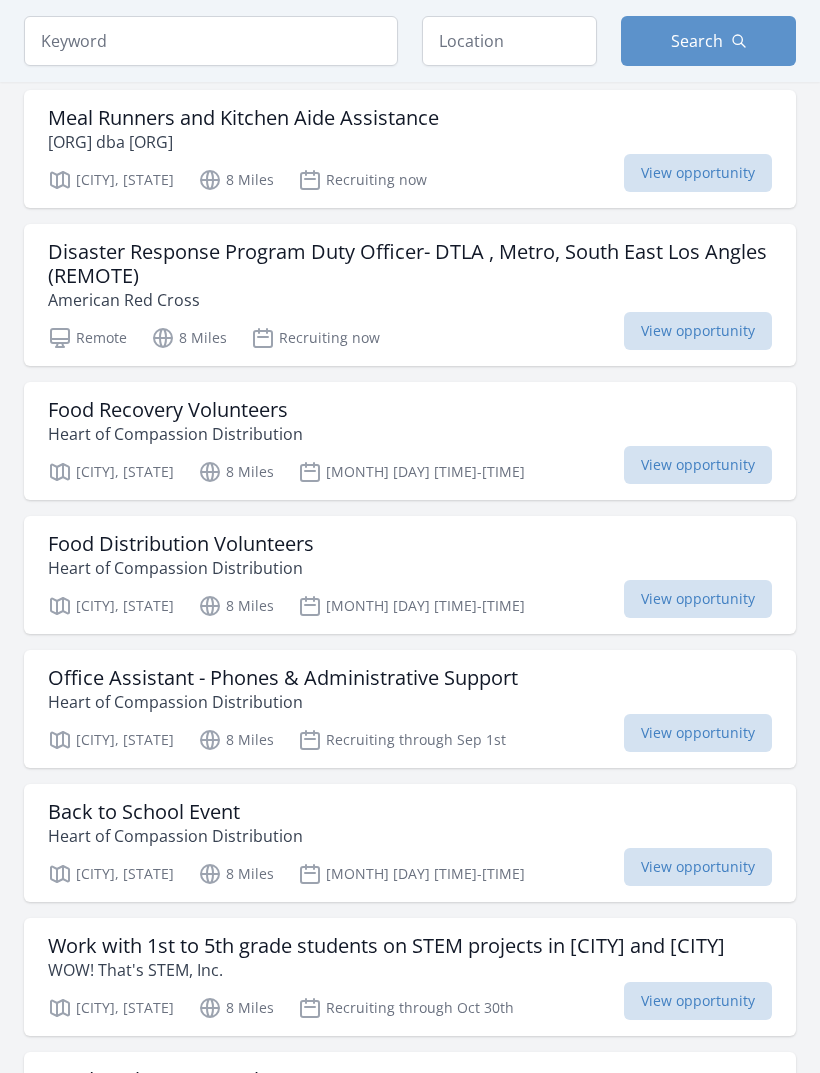 scroll, scrollTop: 16413, scrollLeft: 0, axis: vertical 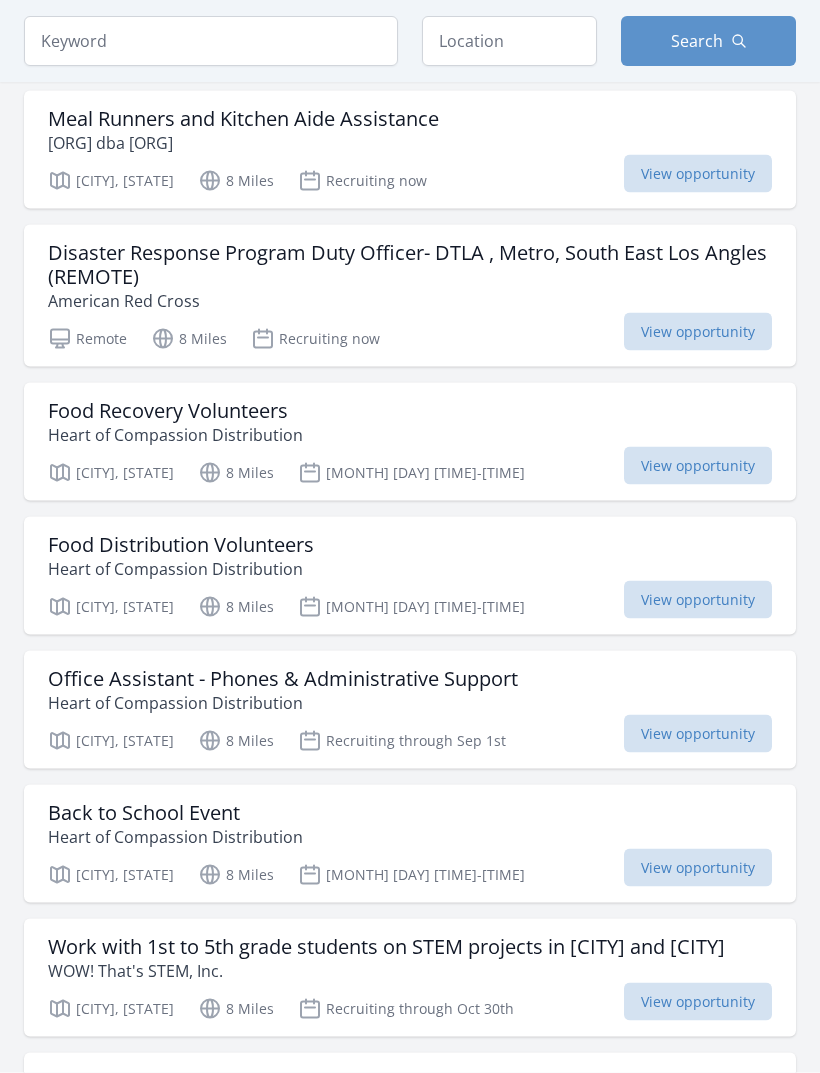 click on "Disaster Response Program Duty Officer- DTLA , Metro, South East Los Angles (REMOTE)" at bounding box center (410, 265) 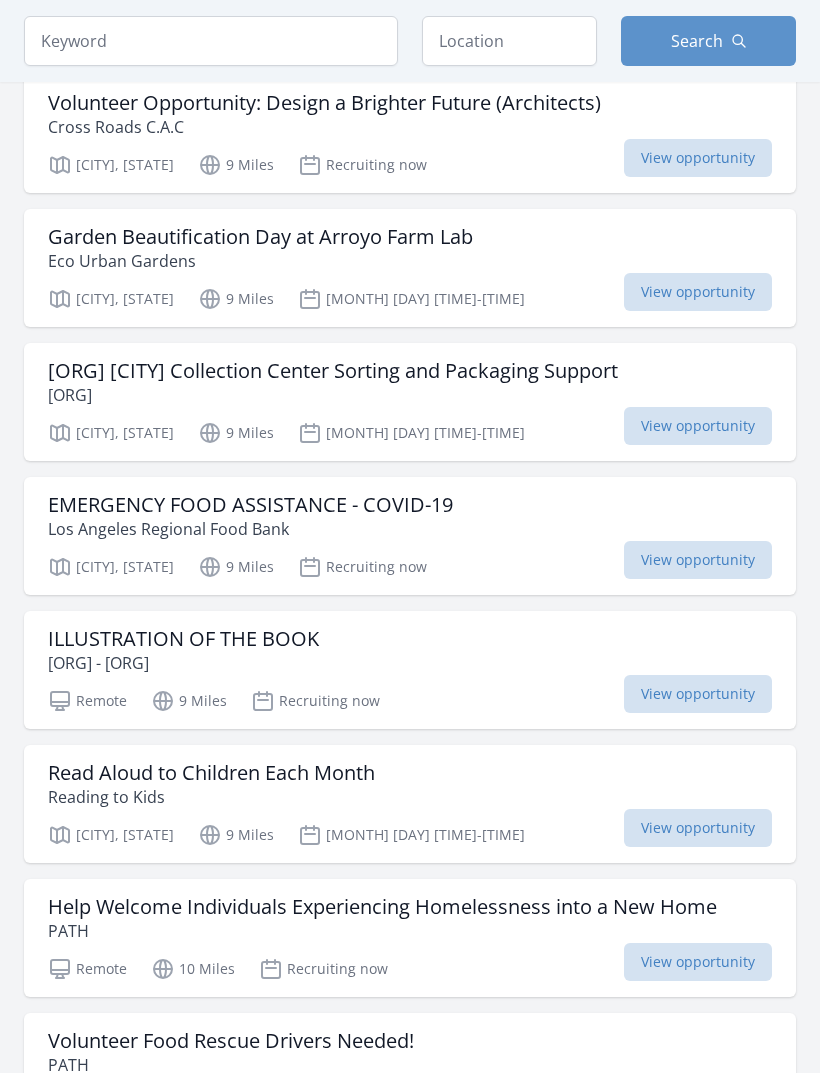 scroll, scrollTop: 23276, scrollLeft: 0, axis: vertical 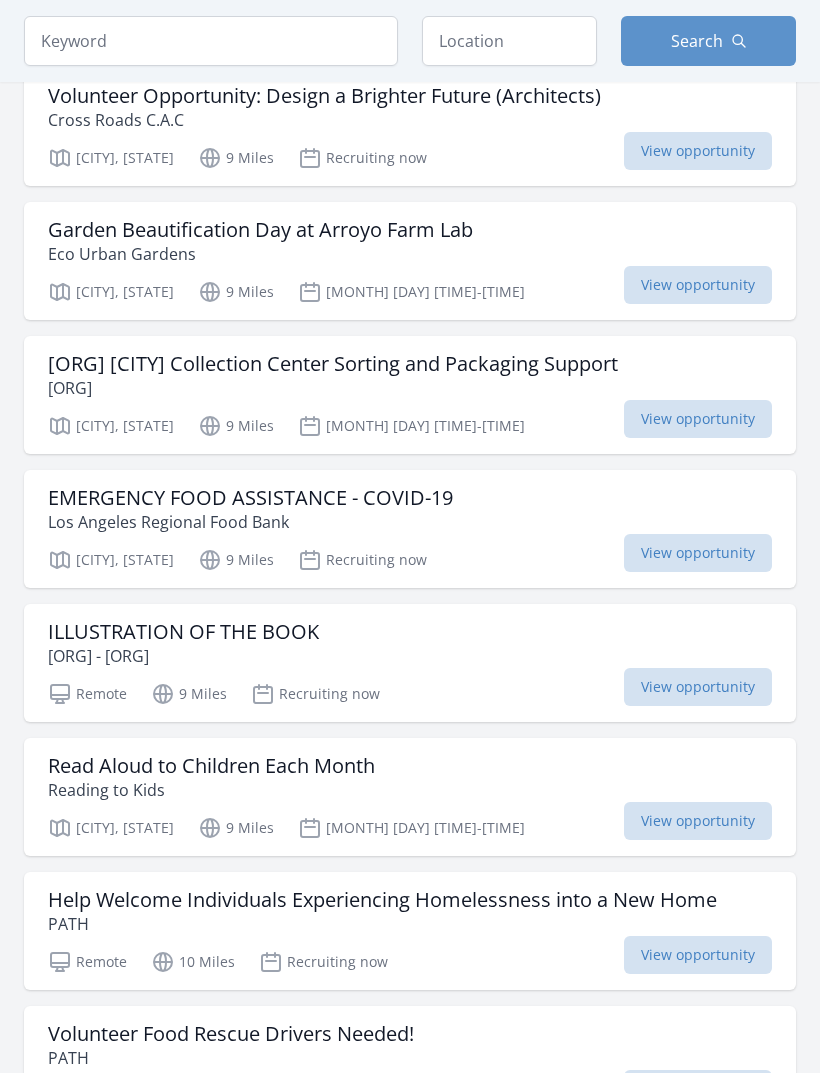 click on "Garden Beautification Day at Arroyo Farm Lab
Eco Urban Gardens" at bounding box center (410, 242) 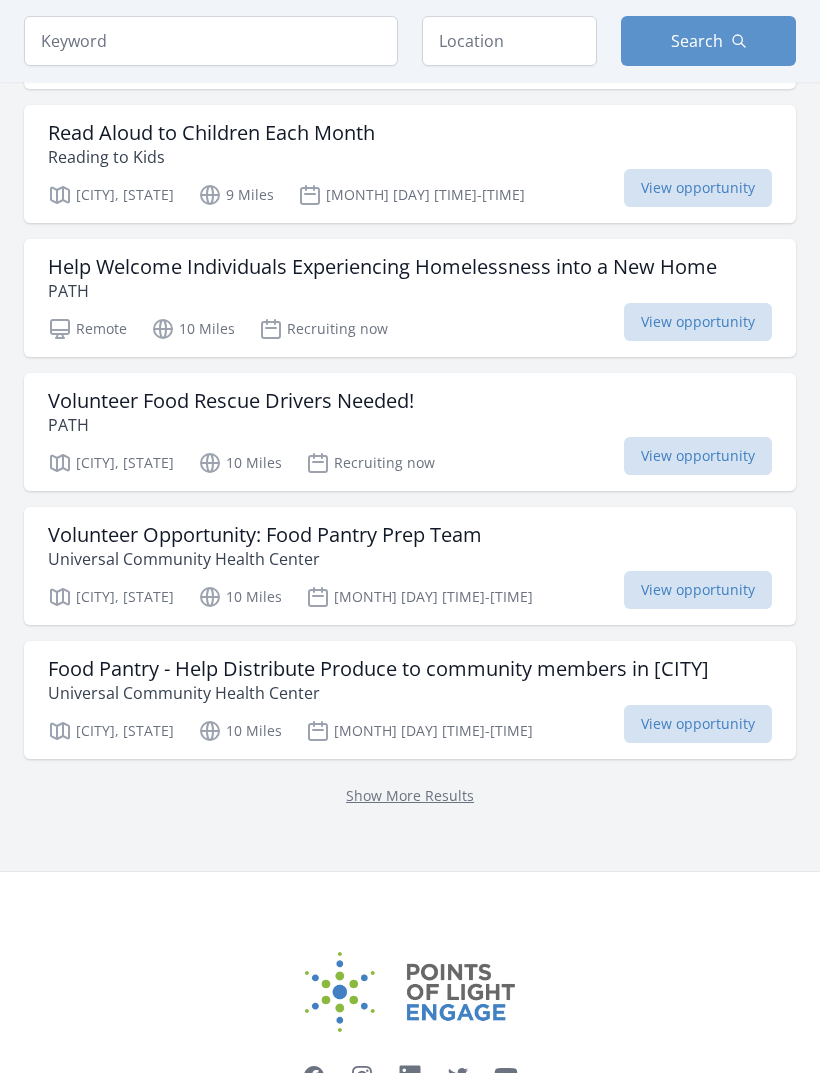 scroll, scrollTop: 23915, scrollLeft: 0, axis: vertical 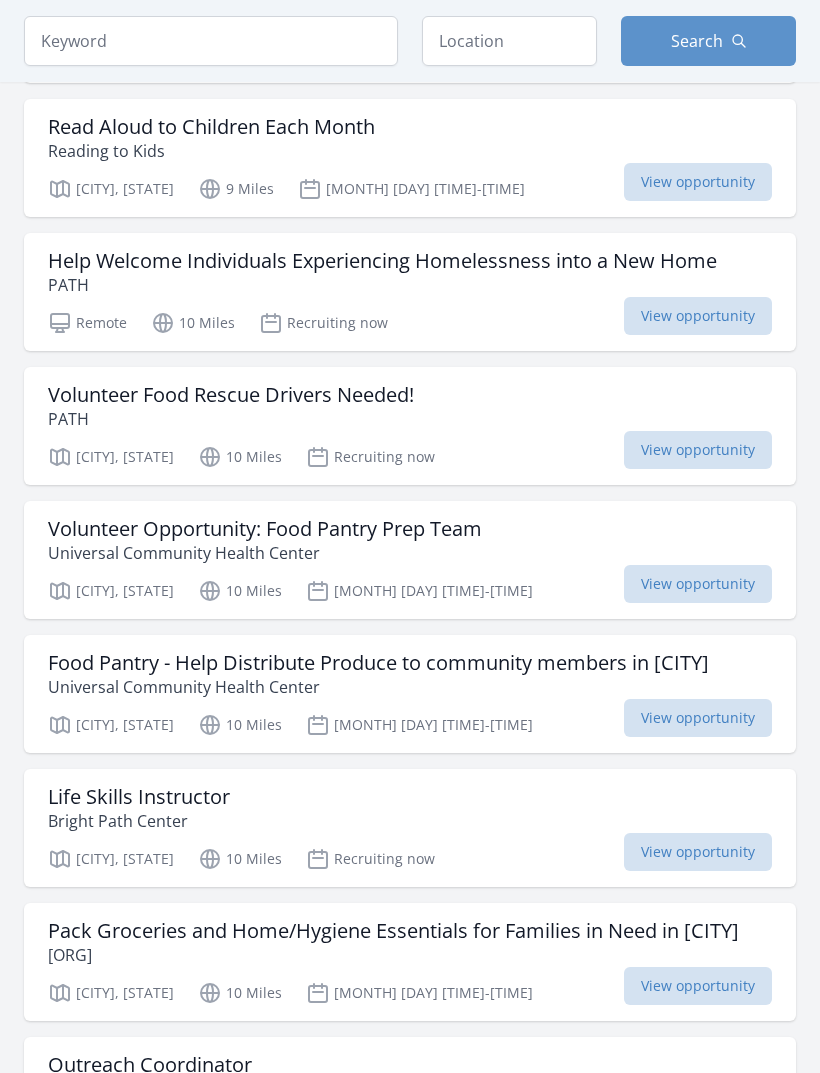 click on "ILLUSTRATION OF THE BOOK" at bounding box center [183, -7] 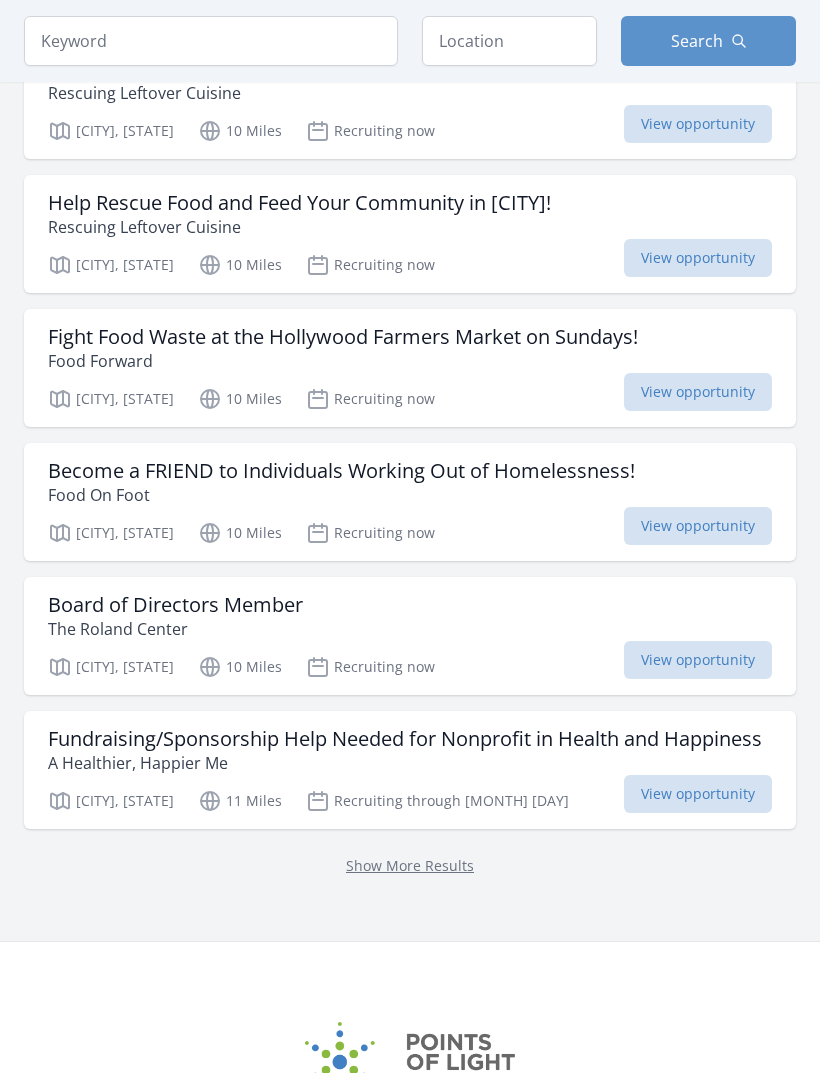 scroll, scrollTop: 29256, scrollLeft: 0, axis: vertical 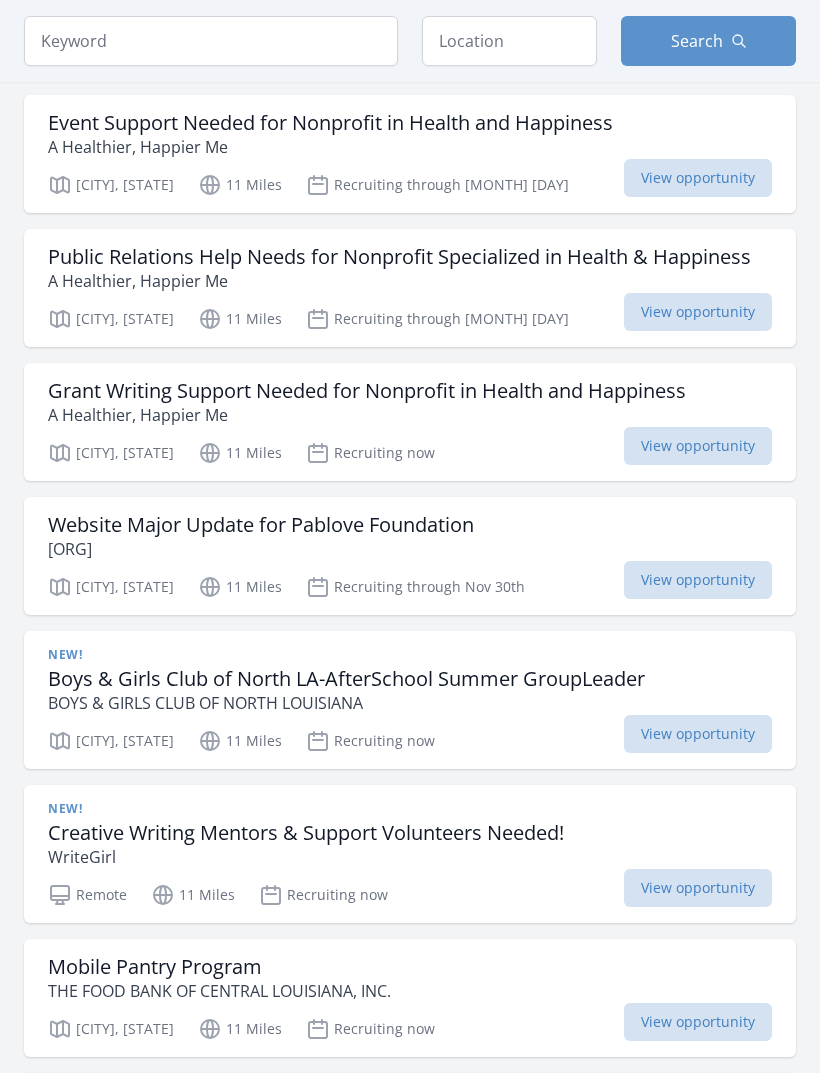 click on "Grant Writing Support Needed for Nonprofit in Health and Happiness" at bounding box center [367, 391] 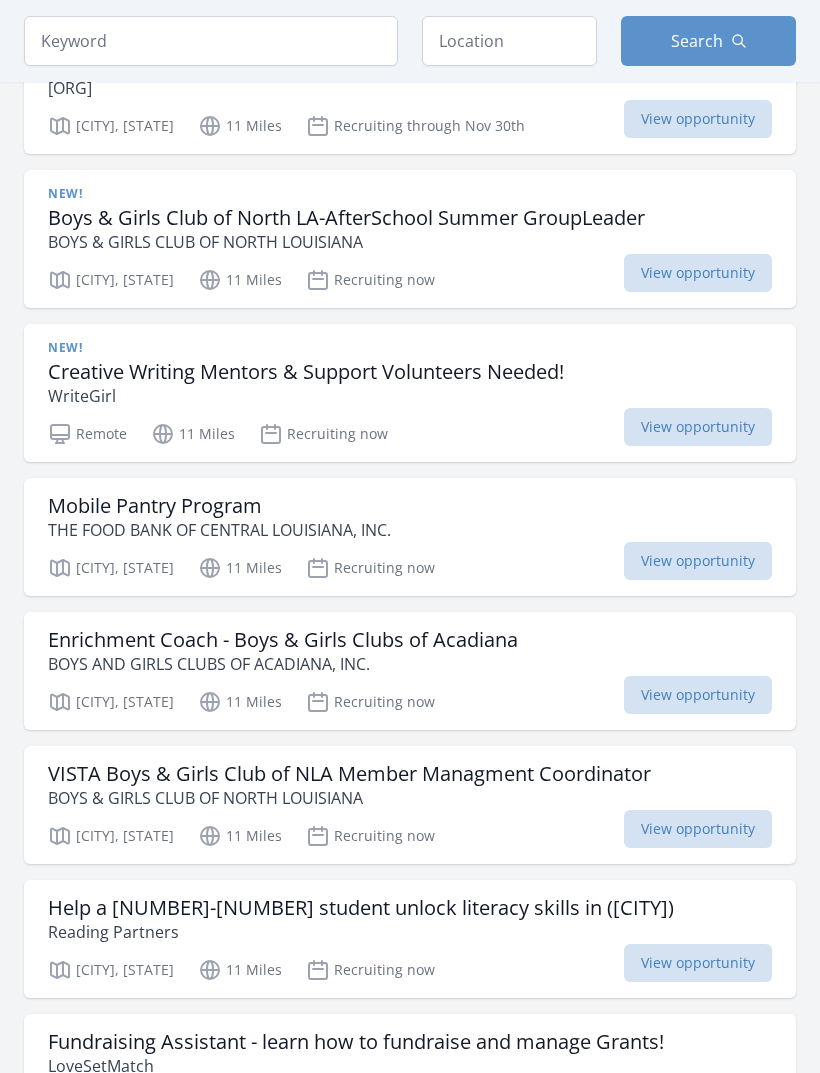 scroll, scrollTop: 30913, scrollLeft: 0, axis: vertical 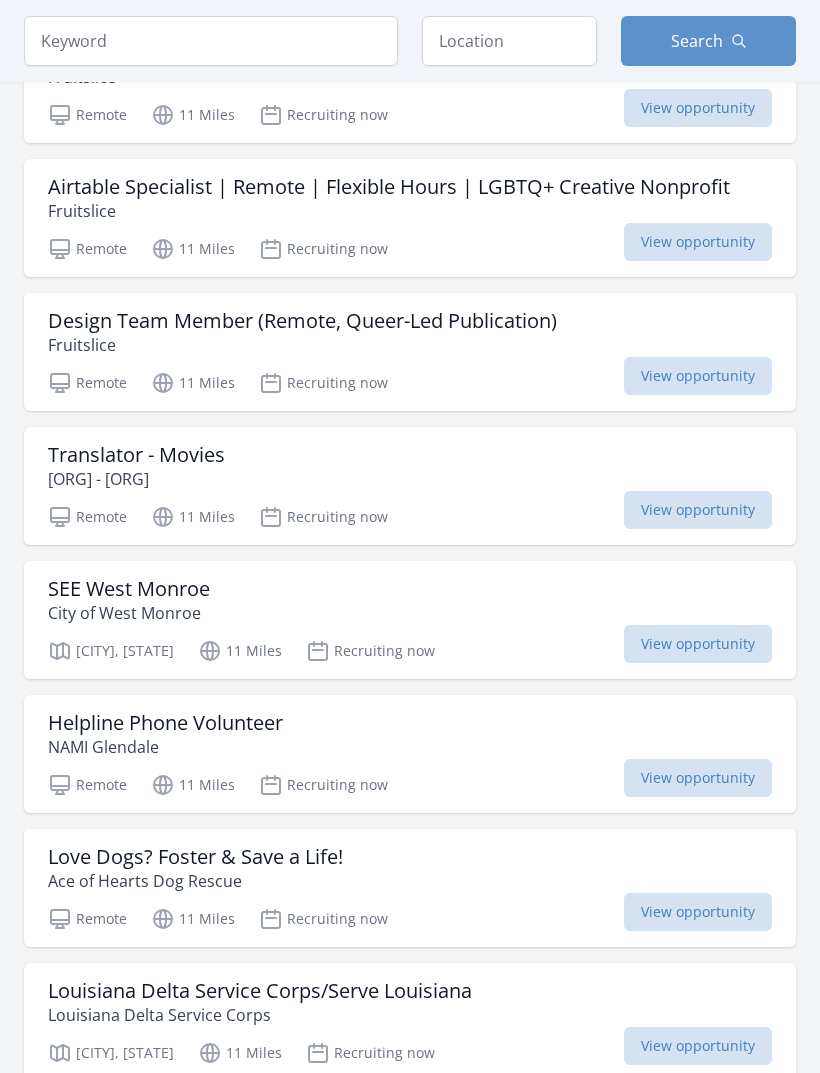 click on "Remote
11 Miles
Recruiting now
View opportunity" at bounding box center (410, -22) 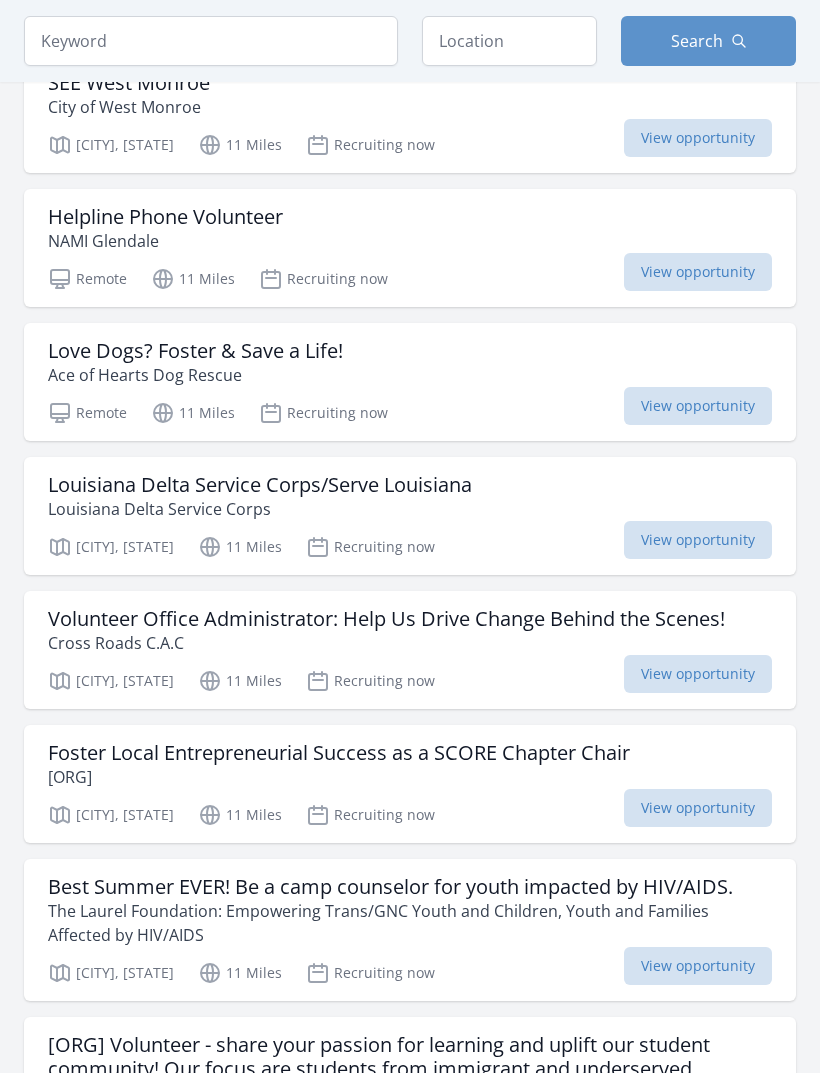 scroll, scrollTop: 35513, scrollLeft: 0, axis: vertical 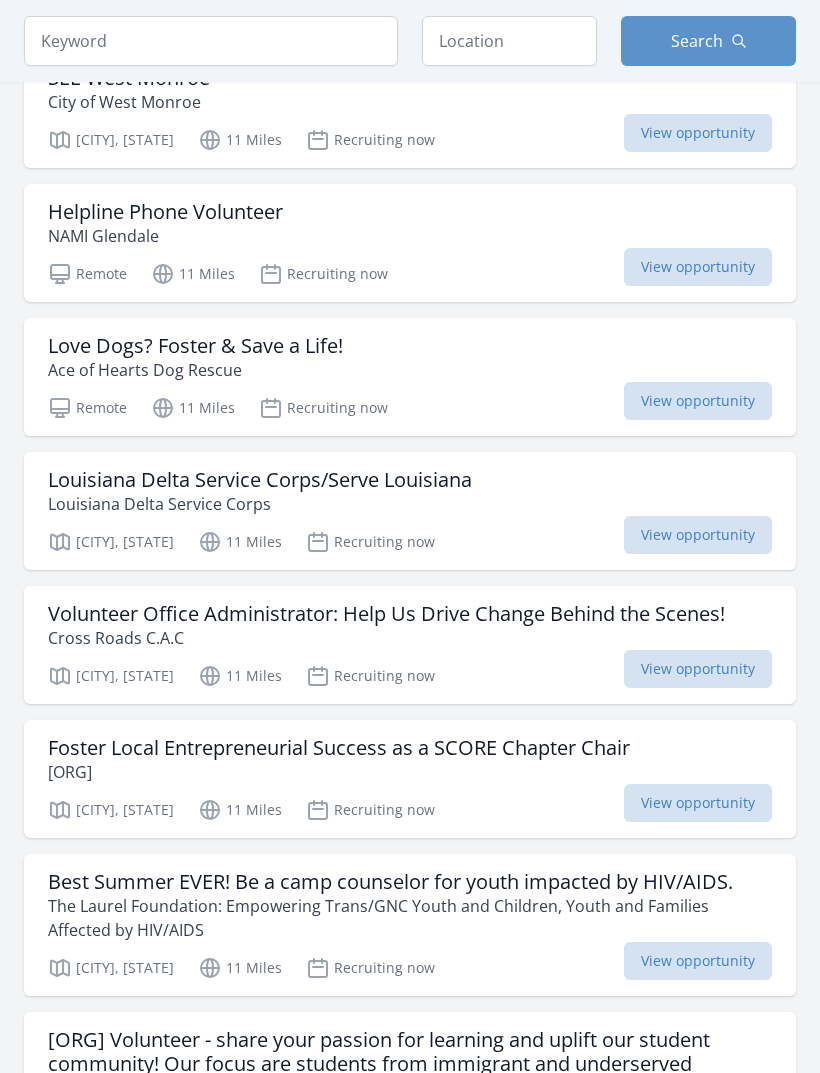 click on "Fruitslice" at bounding box center [302, -165] 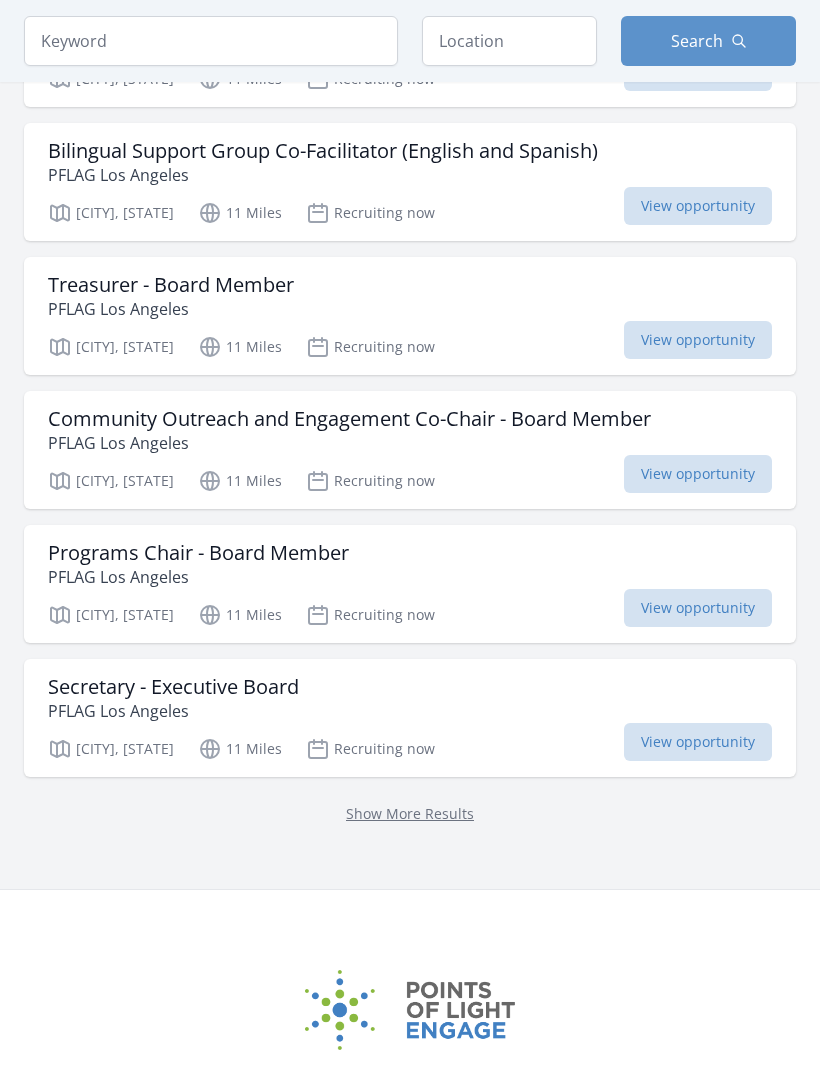 scroll, scrollTop: 37523, scrollLeft: 0, axis: vertical 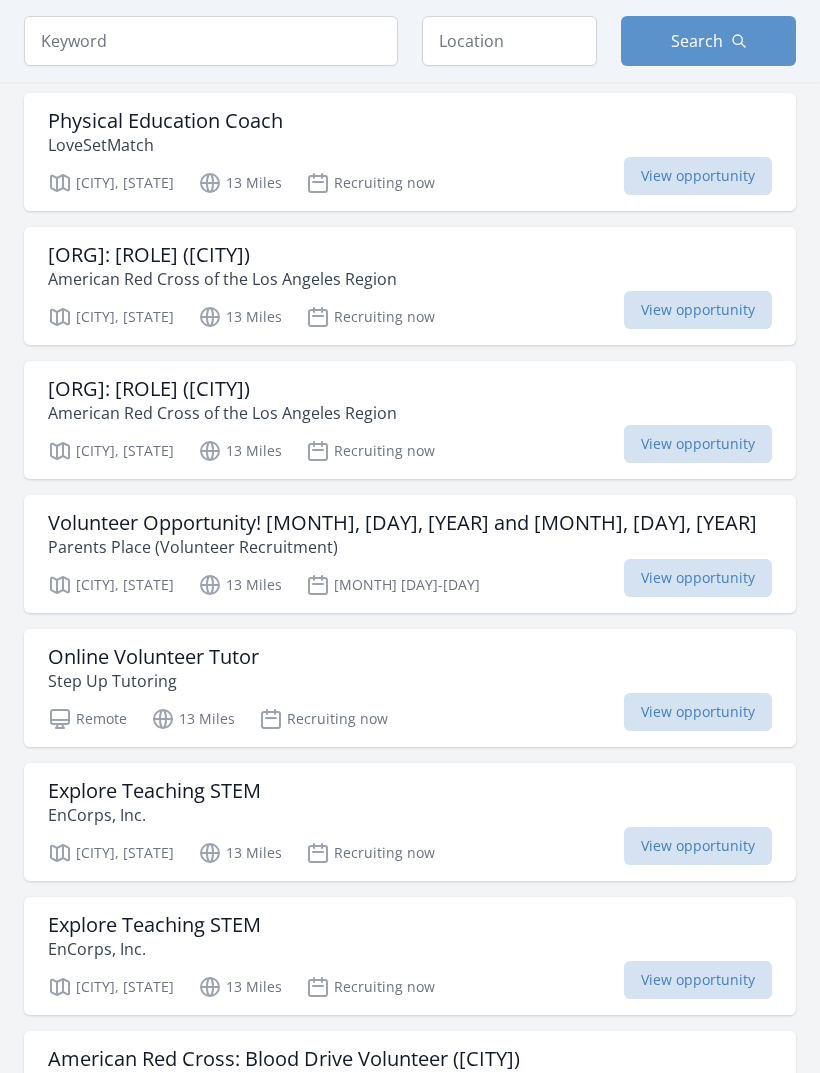 click on "Active filters
Clear filters
In-Person or Remote:   Remote   In-Person   All
Commitment:   Ongoing   Event   AmeriCorps   All
Issue area   Community Strengthening   1490   Health & Wellness   1103   Hunger   952   Seniors   751   Environment   669   Education   651   Children & Youth   638   Disabilities   444   Arts & Culture   379   Disaster Response & Recovery   365   Technology   345   Veterans & Military Families   262   Literacy   257   Animals   255   Poverty   233   Civil Rights   161   Public Safety   161     141" at bounding box center (410, -20880) 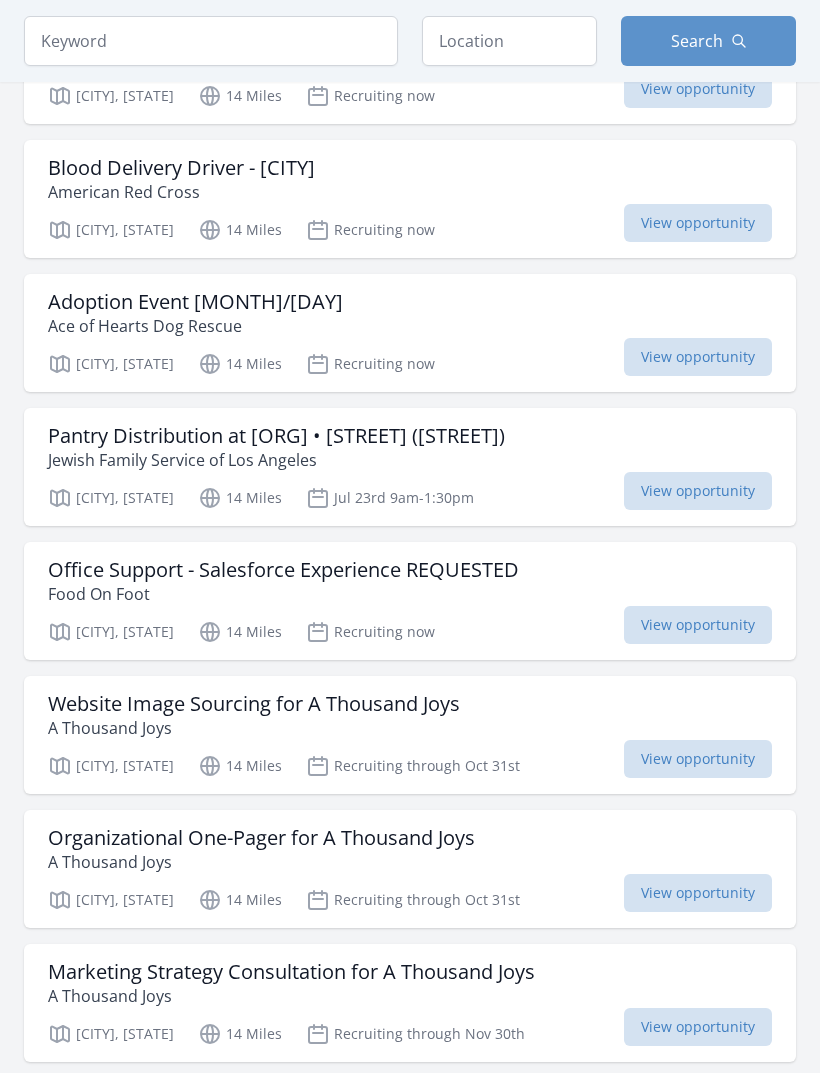 scroll, scrollTop: 46436, scrollLeft: 0, axis: vertical 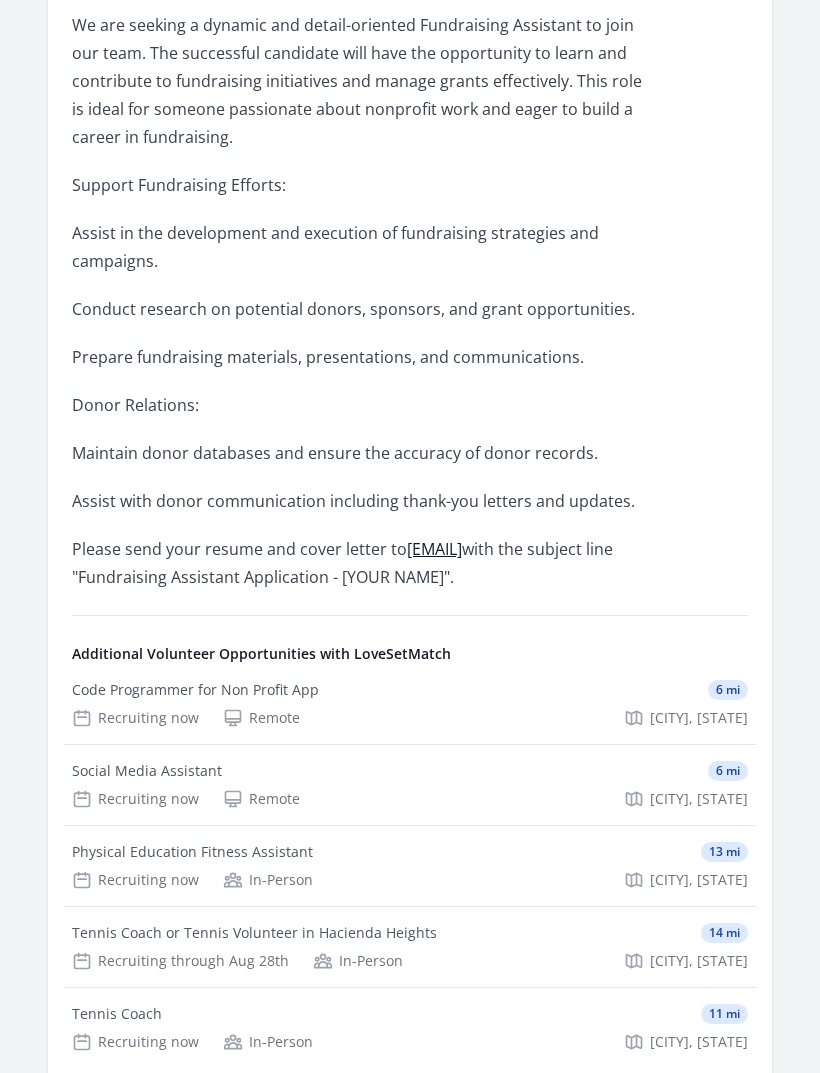 click on "Code Programmer for Non Profit App" at bounding box center (195, 690) 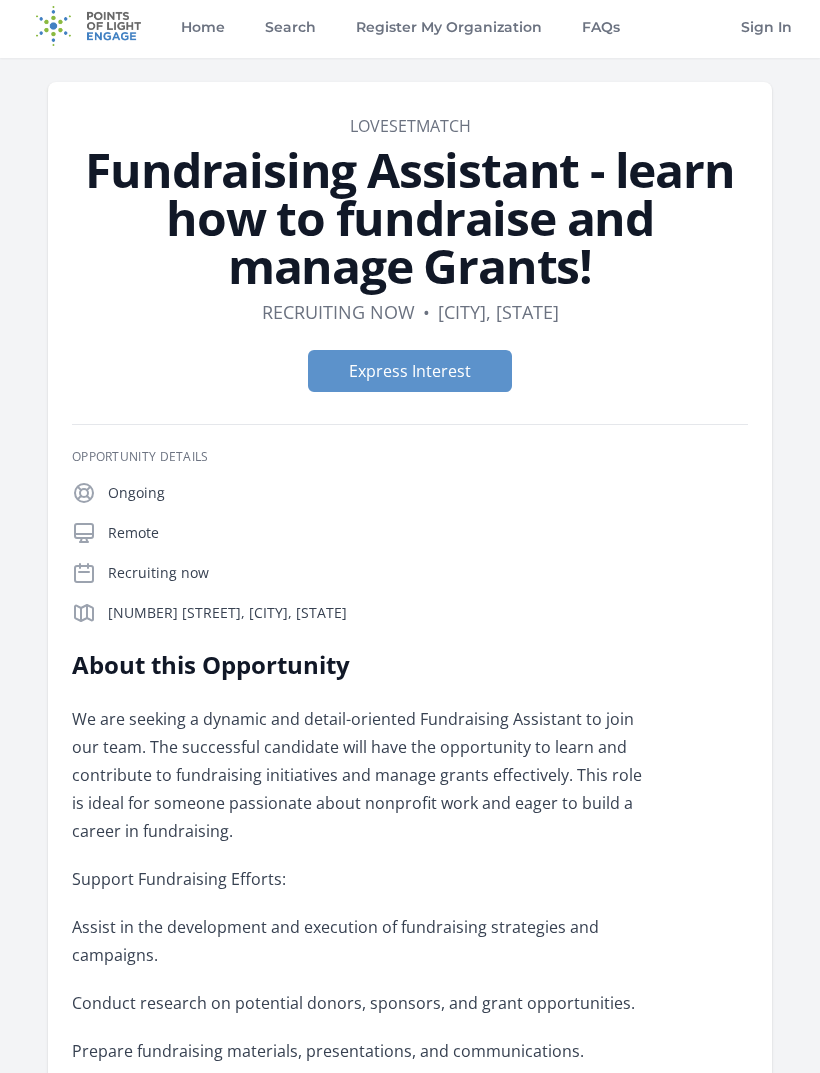 scroll, scrollTop: 0, scrollLeft: 0, axis: both 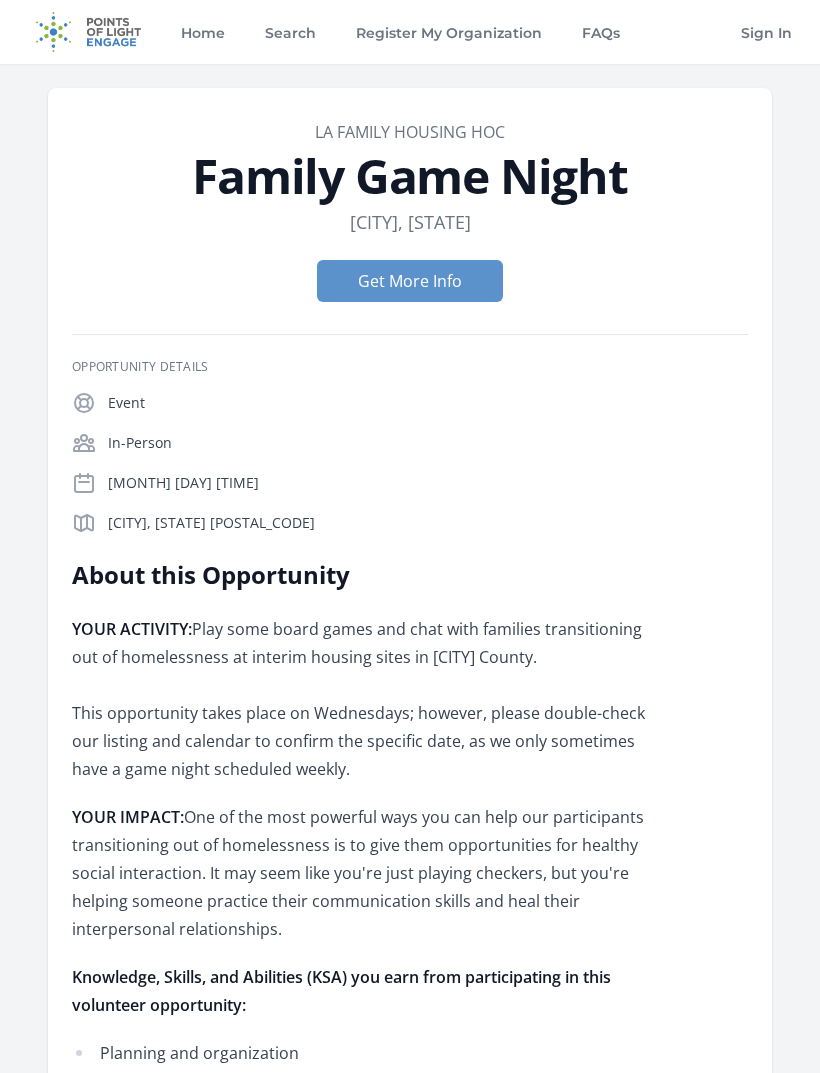 click on "Get More Info" at bounding box center [410, 281] 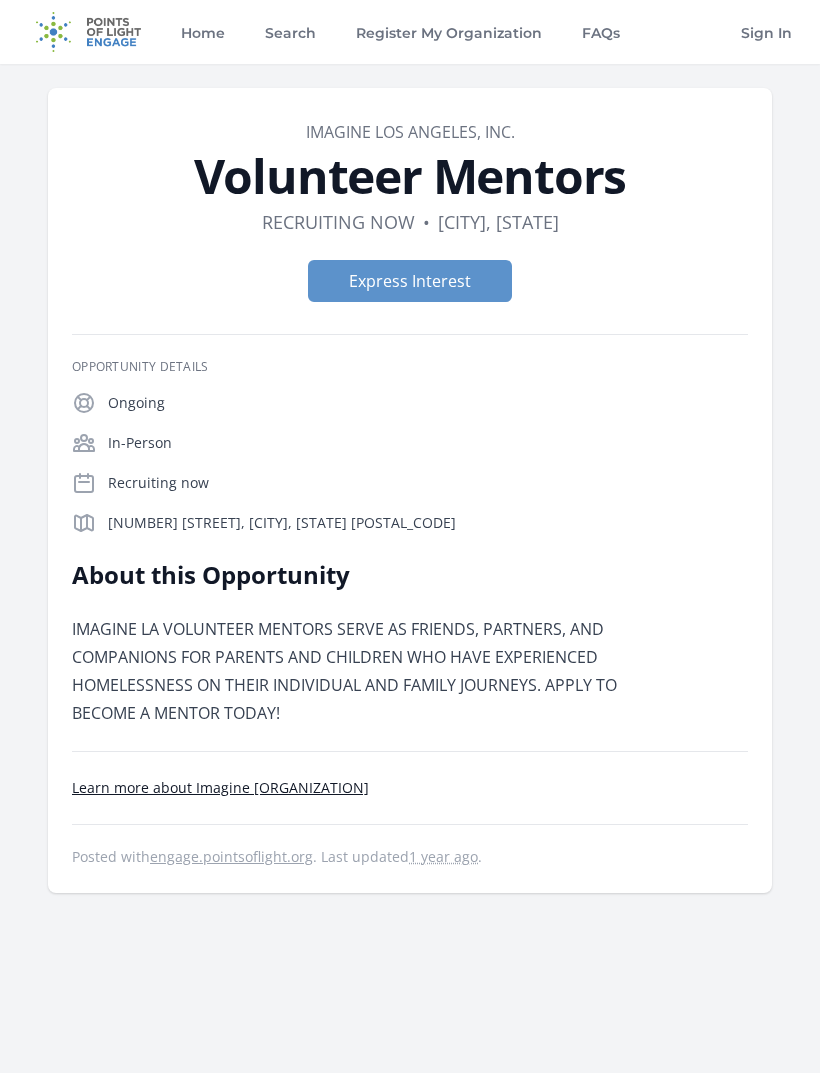 scroll, scrollTop: 0, scrollLeft: 0, axis: both 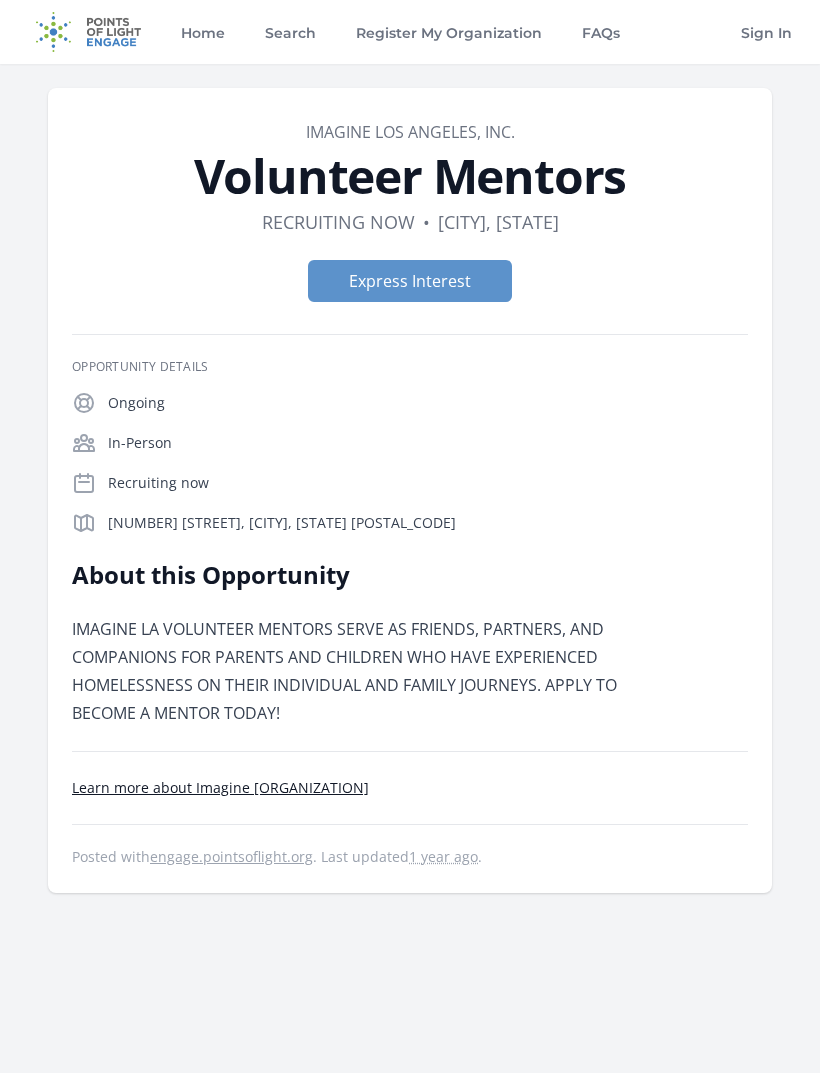 click on "Express Interest" at bounding box center [410, 281] 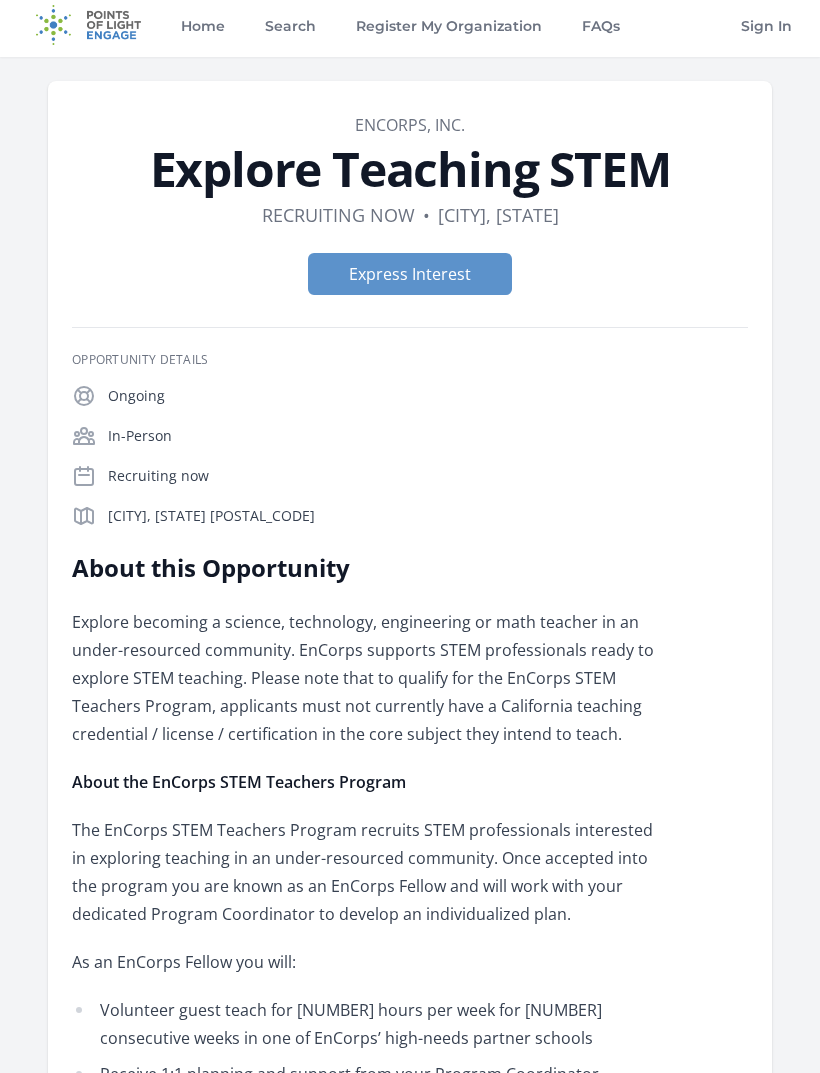 scroll, scrollTop: 0, scrollLeft: 0, axis: both 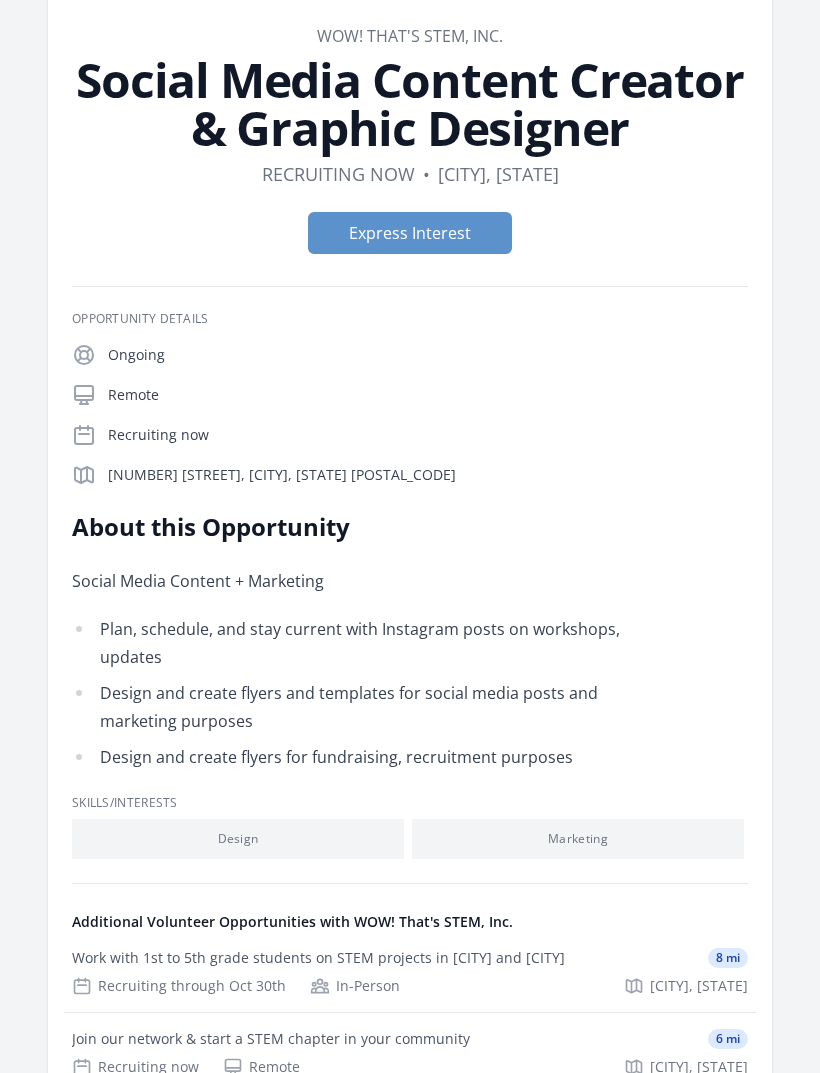 click on "Express Interest" at bounding box center (410, 233) 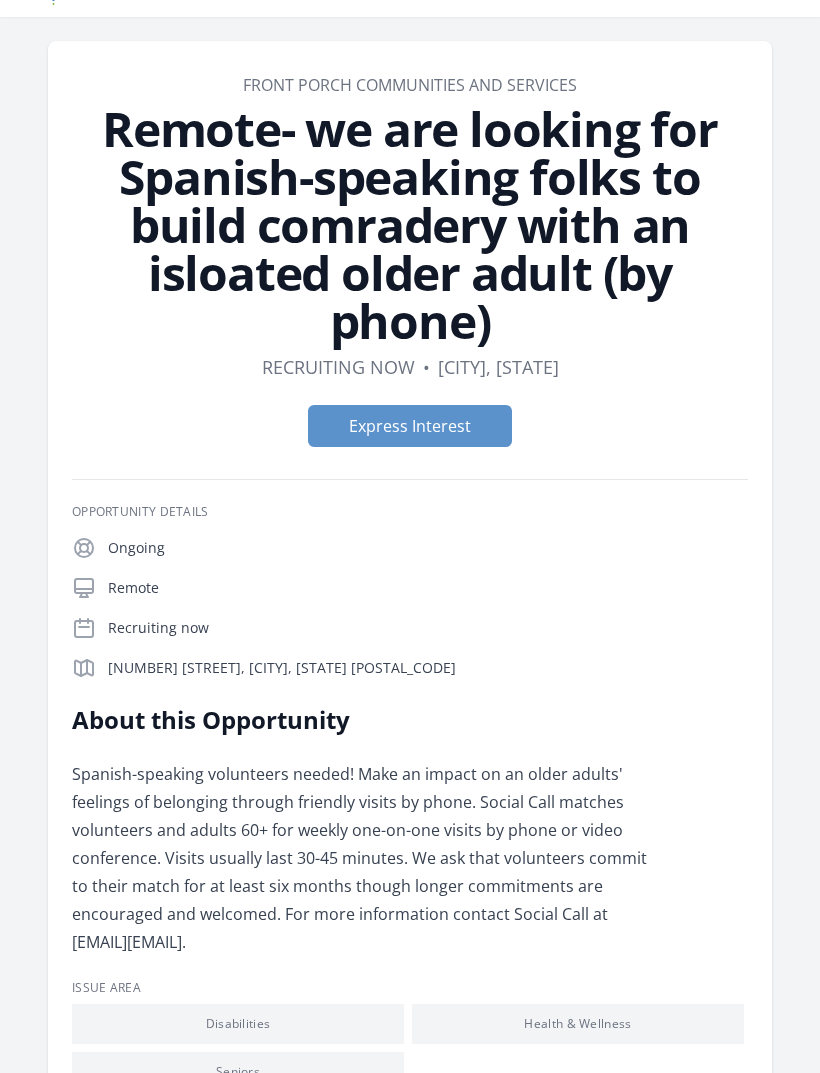 scroll, scrollTop: 22, scrollLeft: 0, axis: vertical 